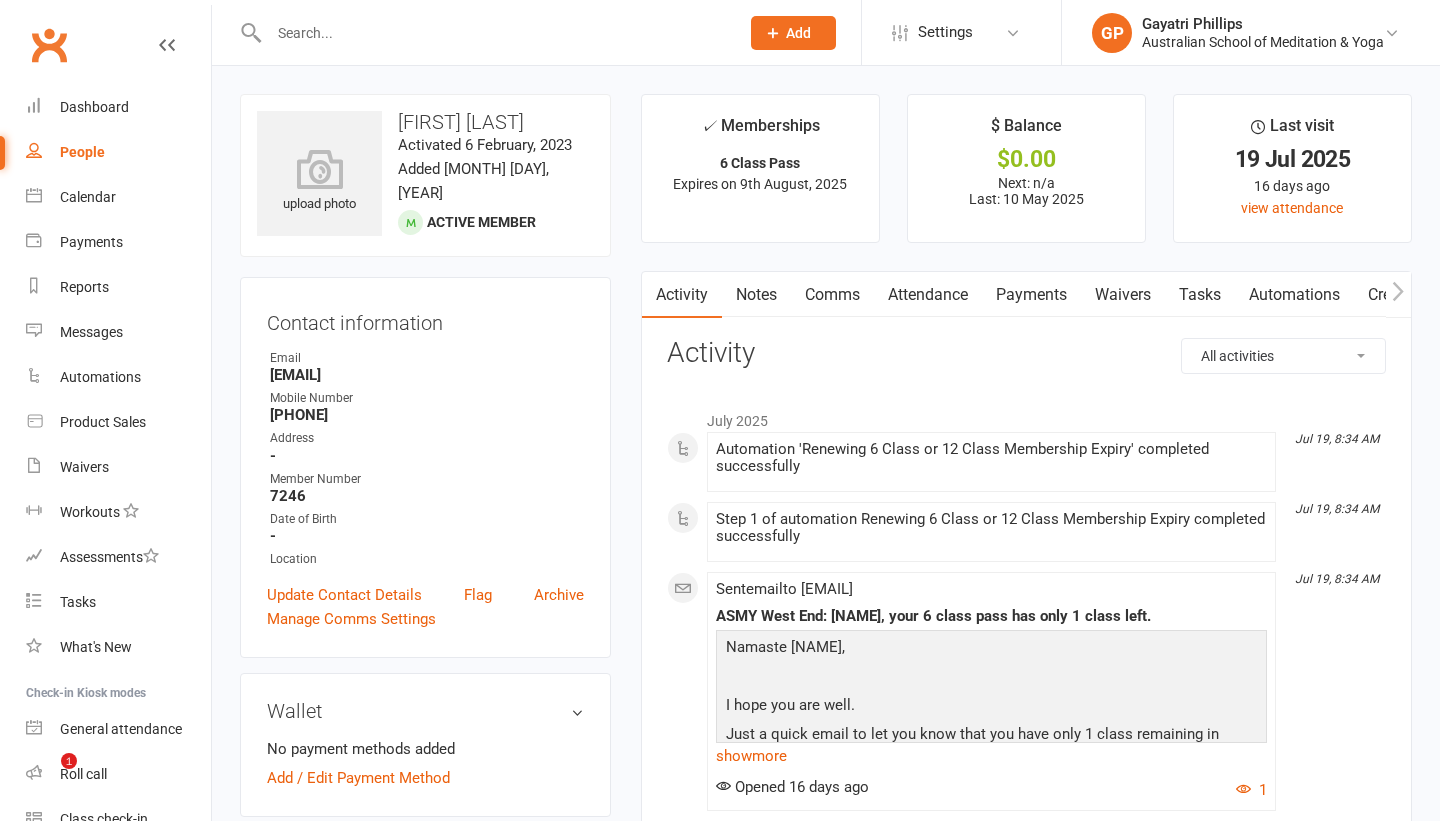 scroll, scrollTop: 0, scrollLeft: 0, axis: both 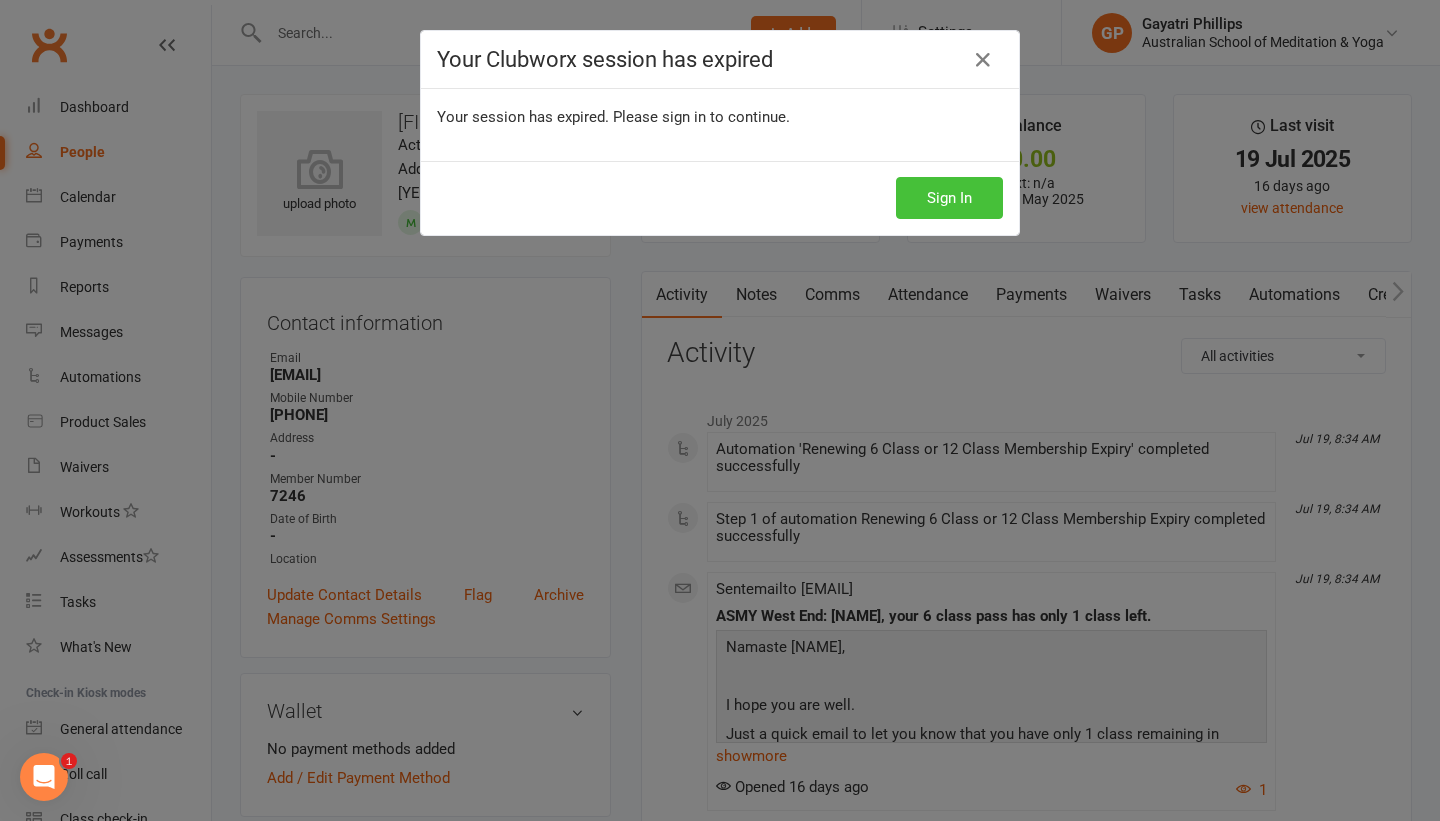 click on "Sign In" at bounding box center [949, 198] 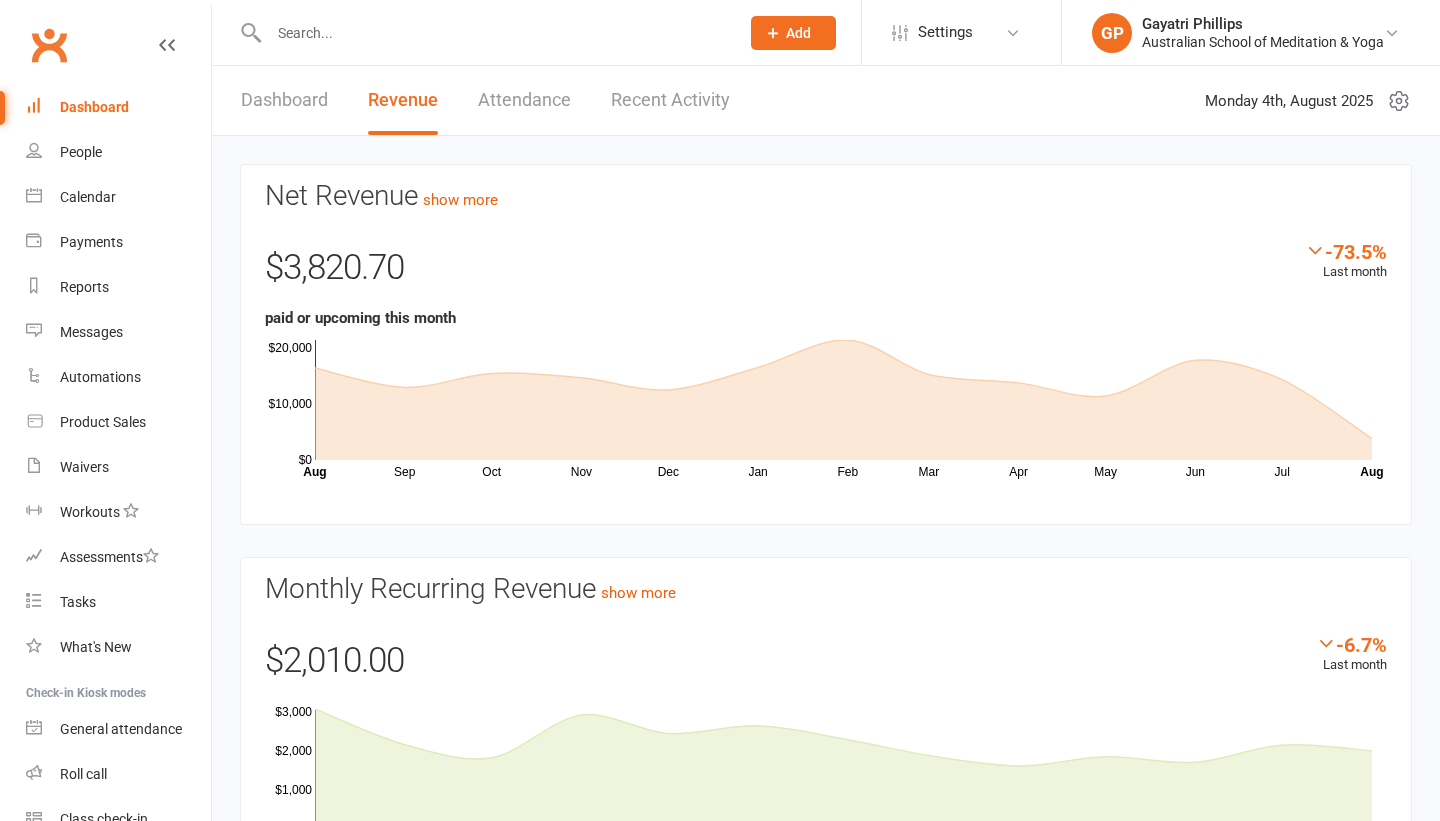 scroll, scrollTop: 0, scrollLeft: 0, axis: both 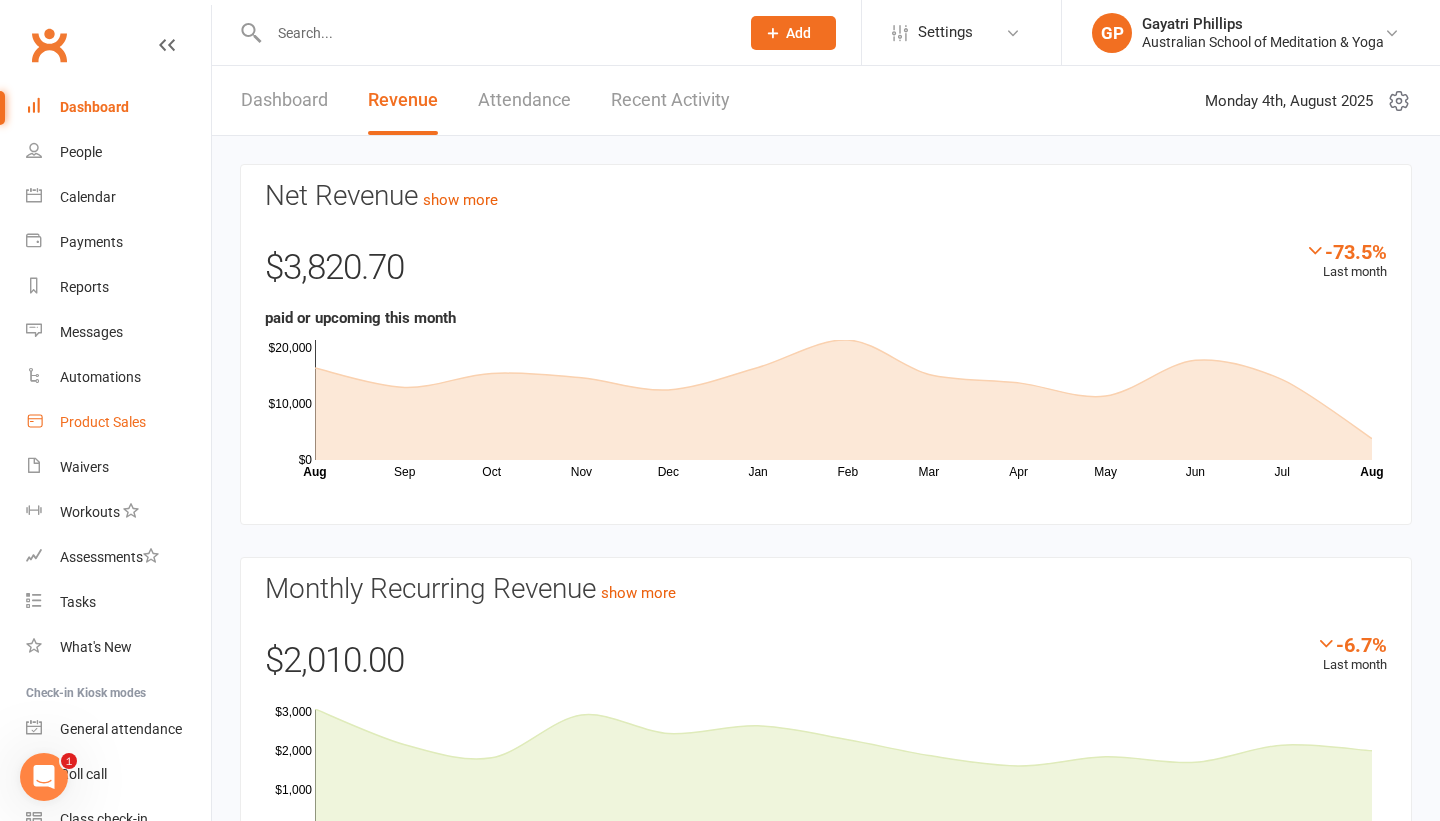 click on "Product Sales" at bounding box center [103, 422] 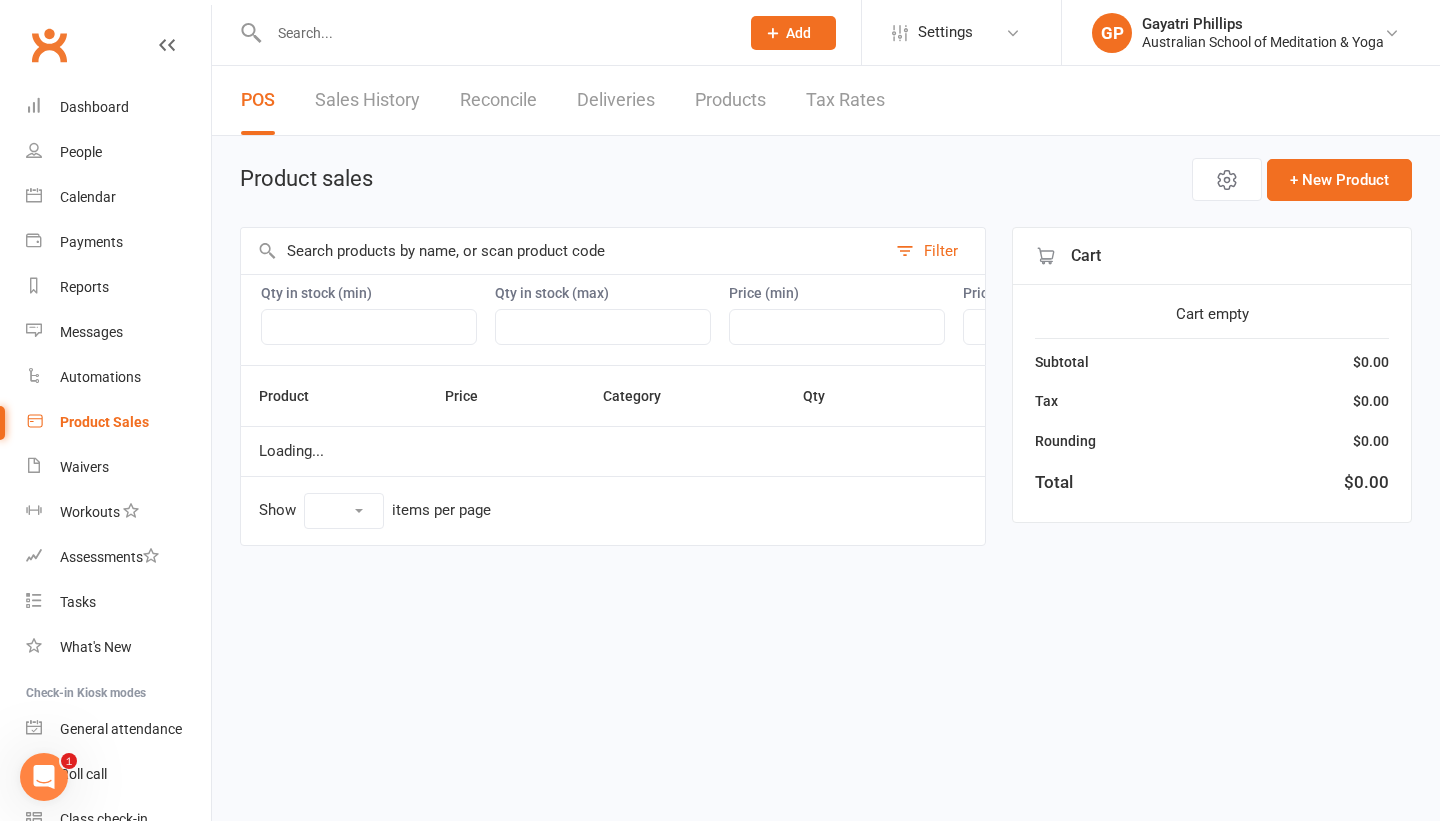 select on "50" 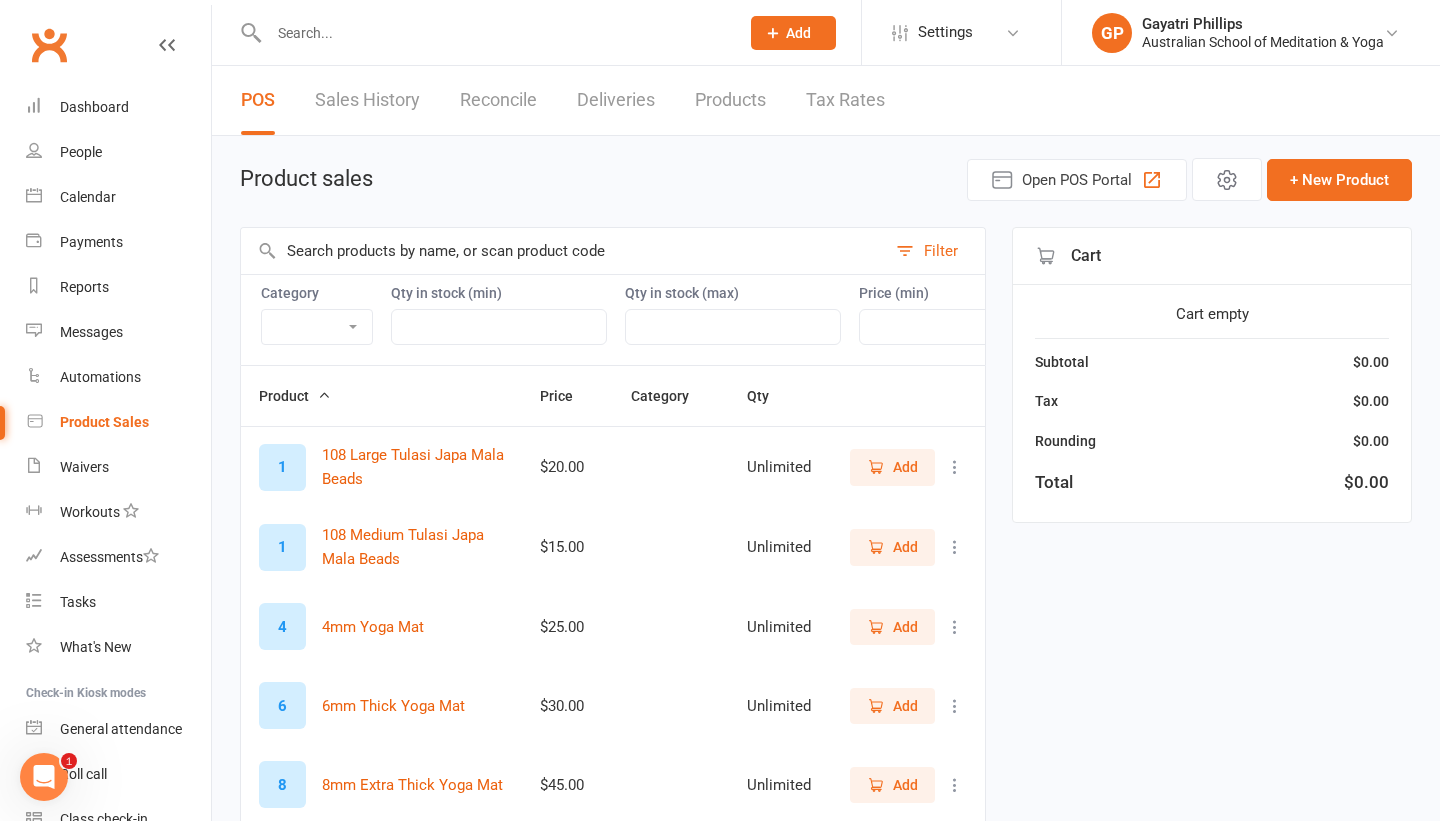 click at bounding box center [563, 251] 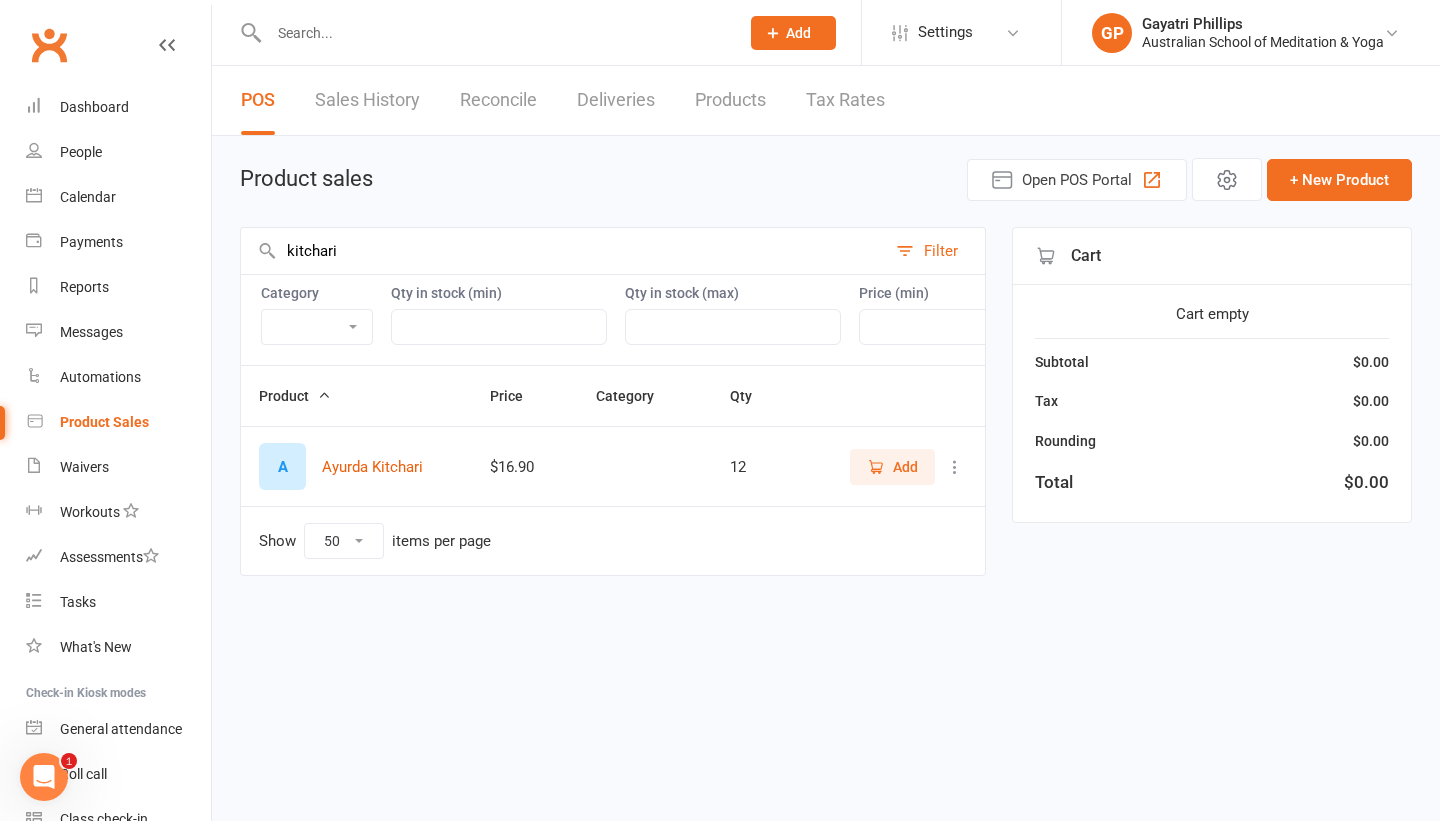 type on "kitchari" 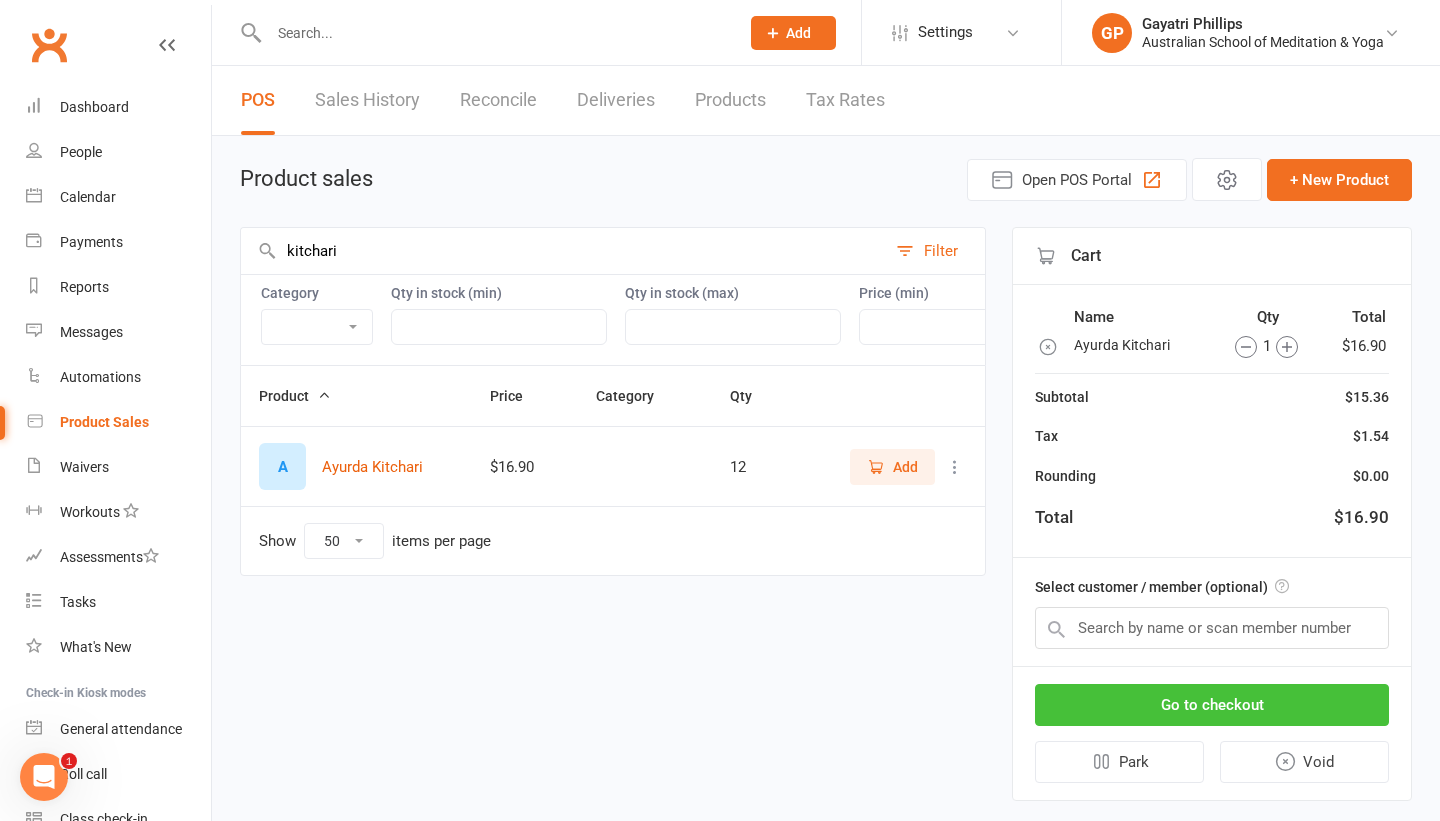 click on "Go to checkout" at bounding box center (1212, 705) 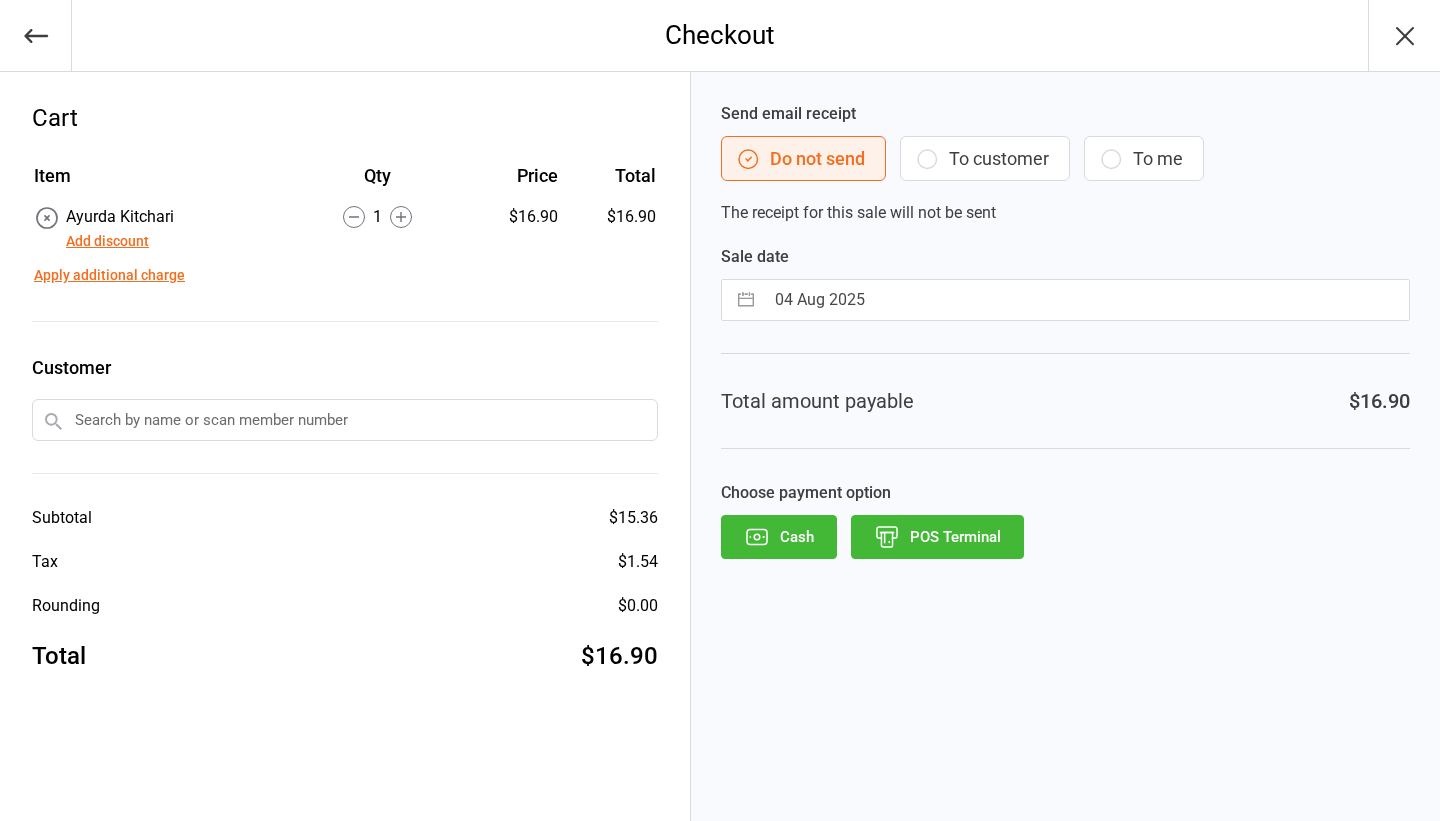 scroll, scrollTop: 0, scrollLeft: 0, axis: both 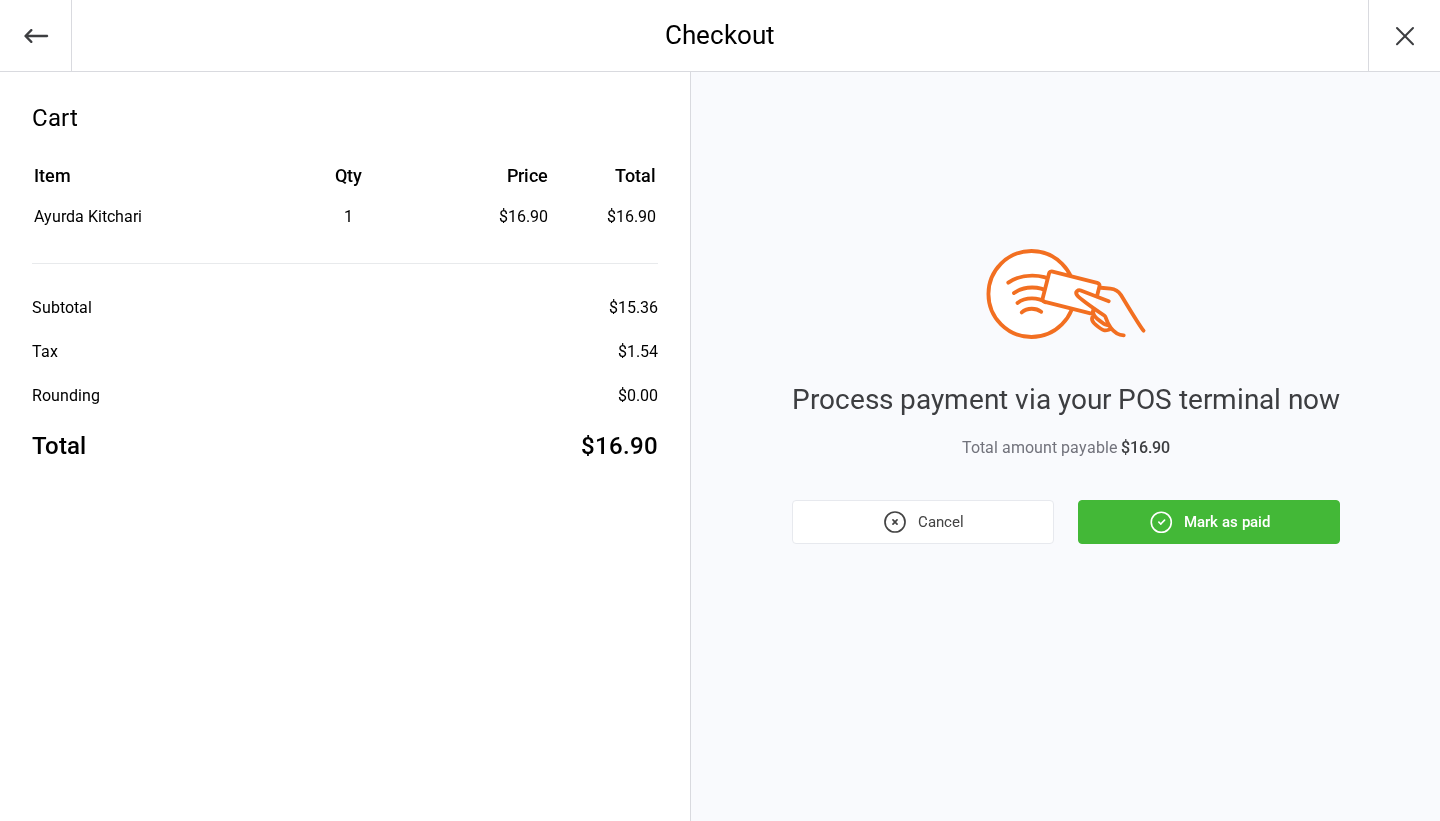 click on "Mark as paid" at bounding box center [1209, 522] 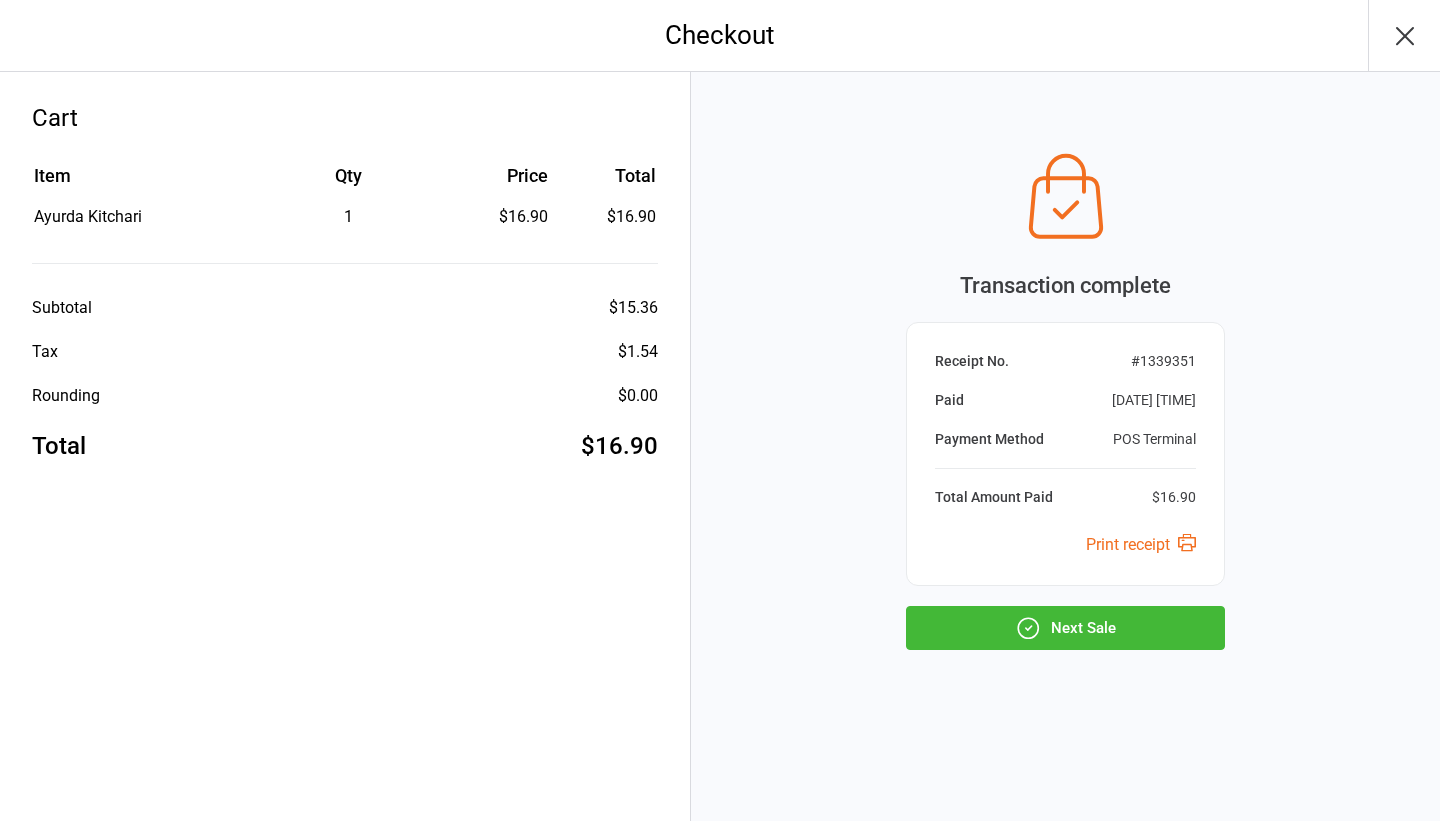 click on "Next Sale" at bounding box center (1065, 628) 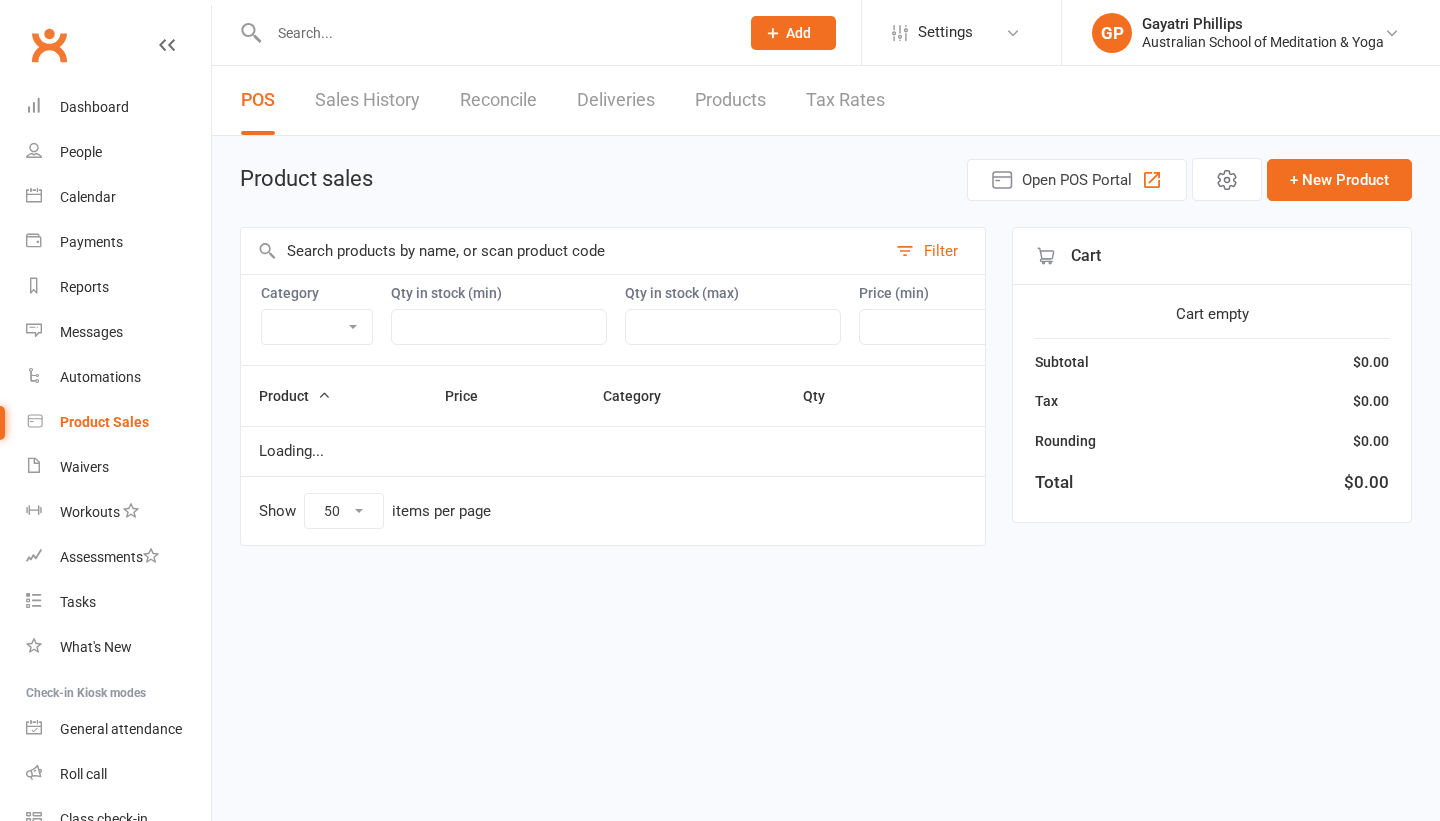 select on "50" 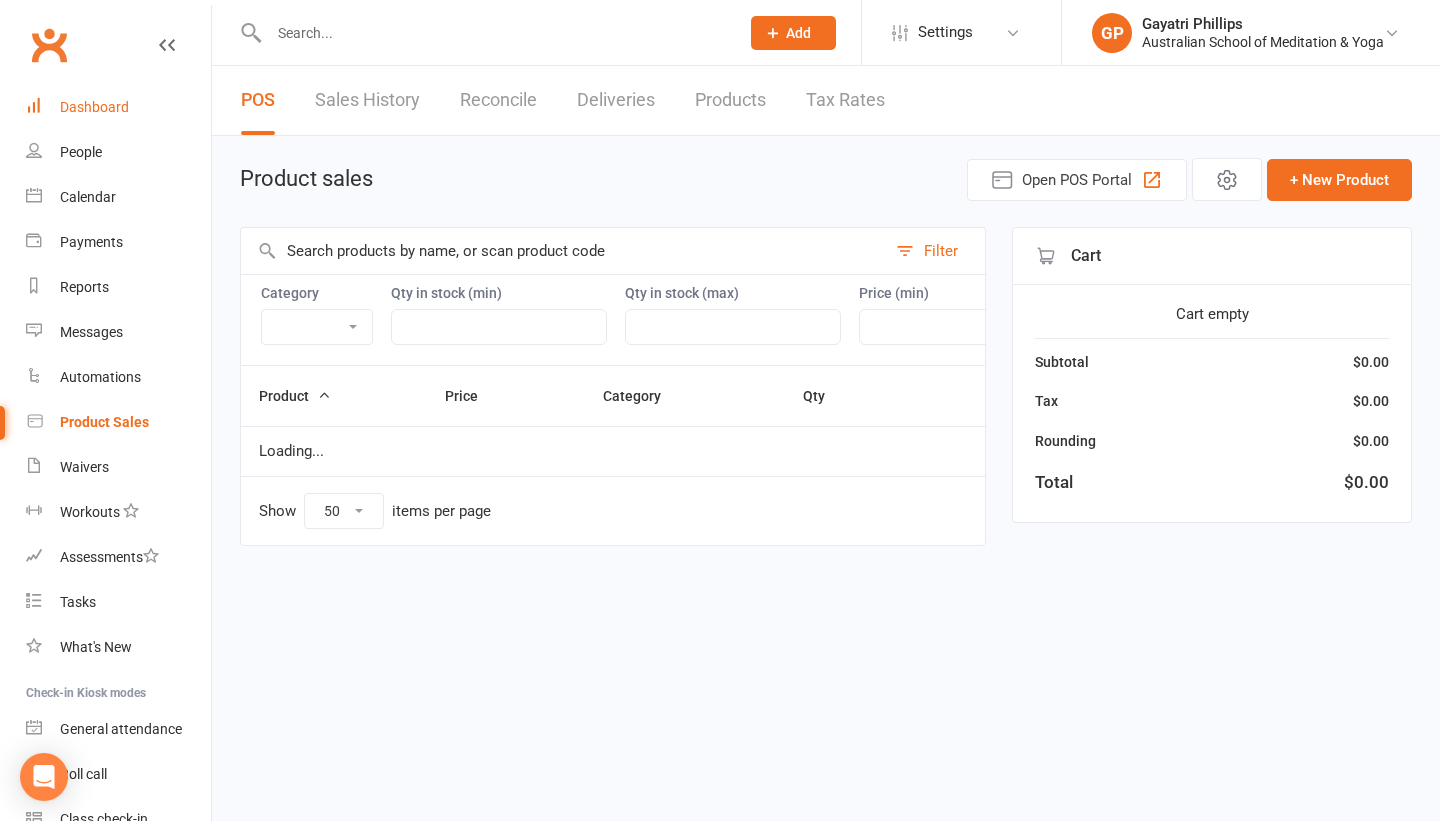 scroll, scrollTop: 0, scrollLeft: 0, axis: both 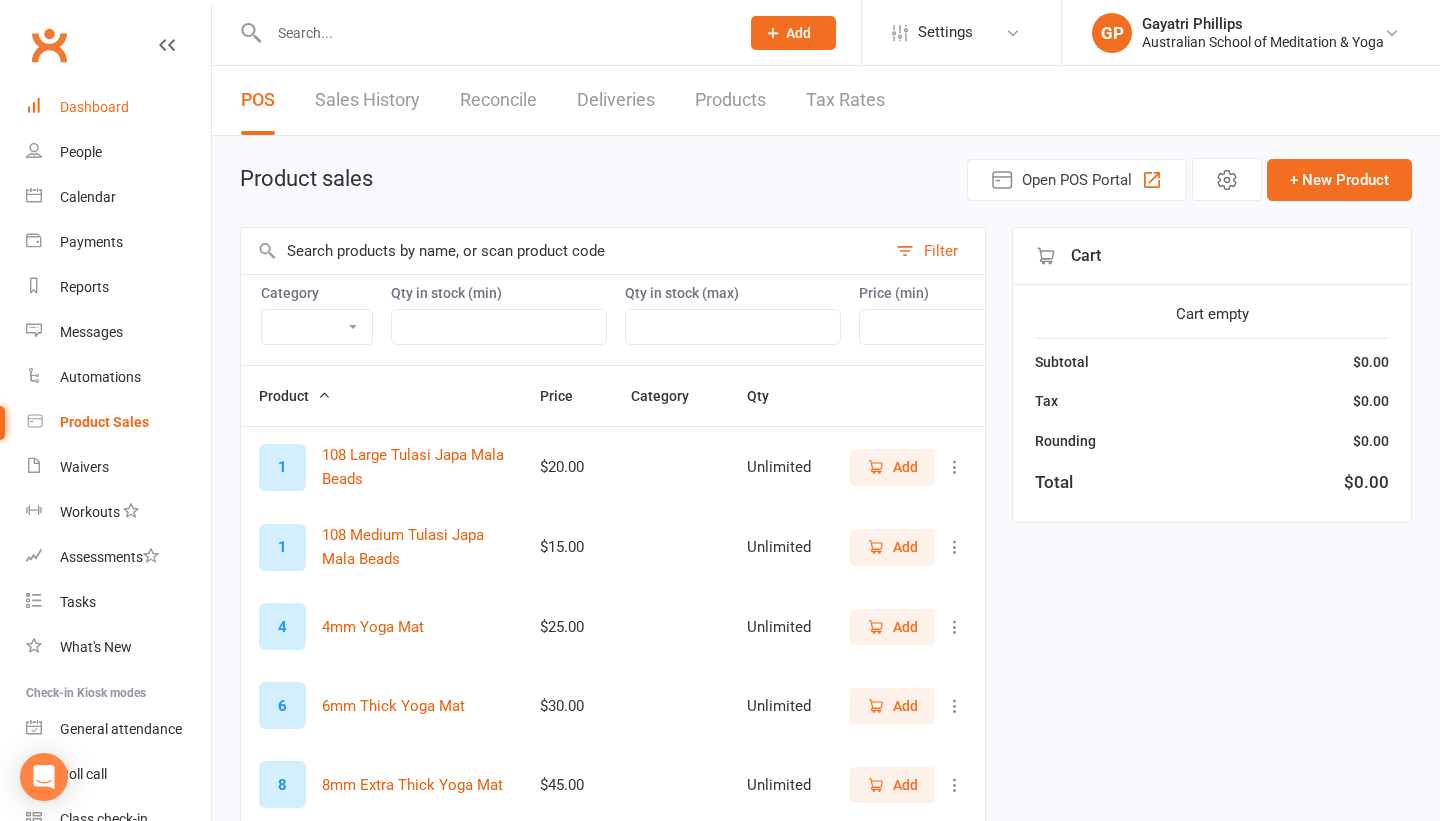 click on "Dashboard" at bounding box center [94, 107] 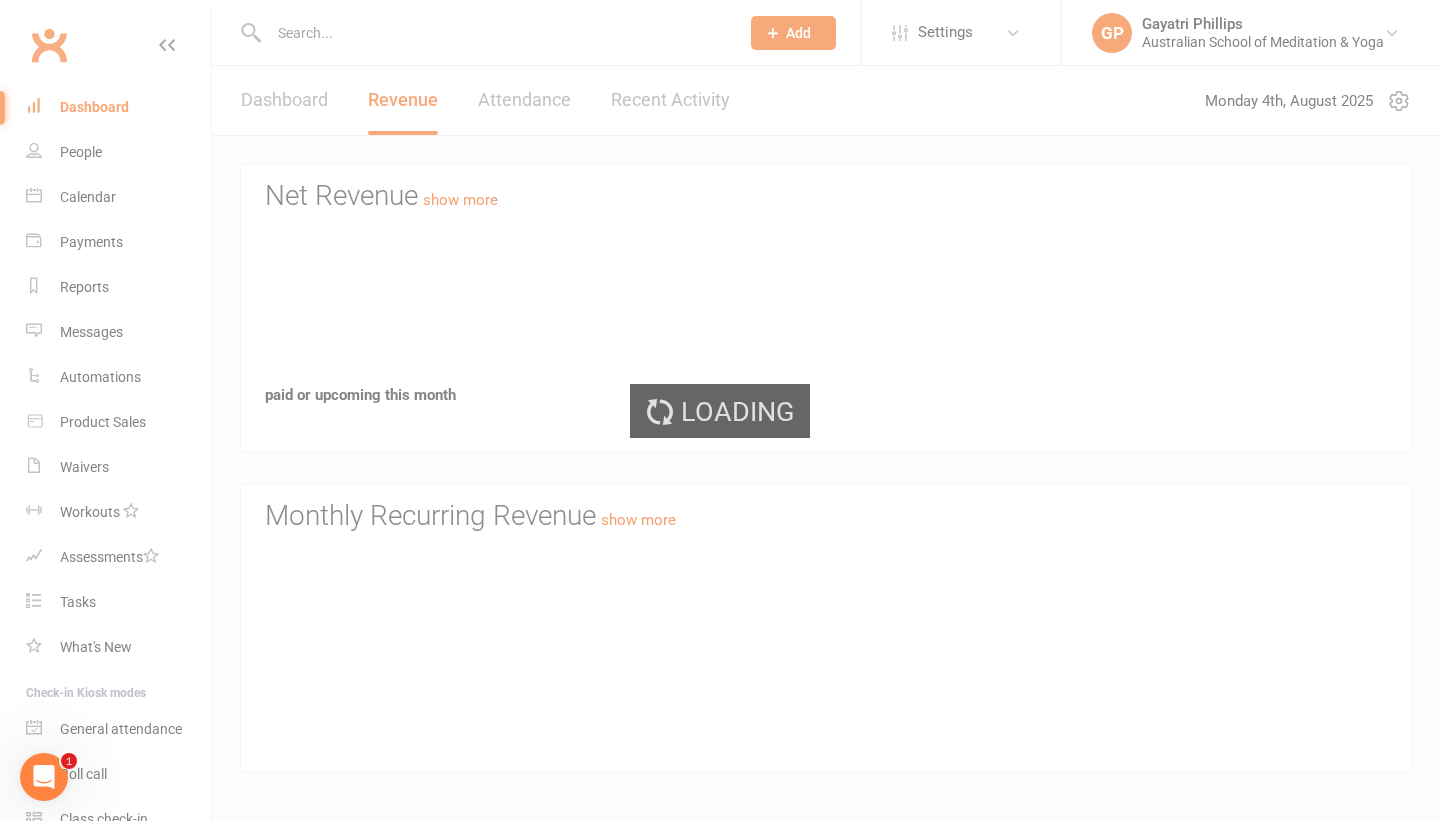 scroll, scrollTop: 0, scrollLeft: 0, axis: both 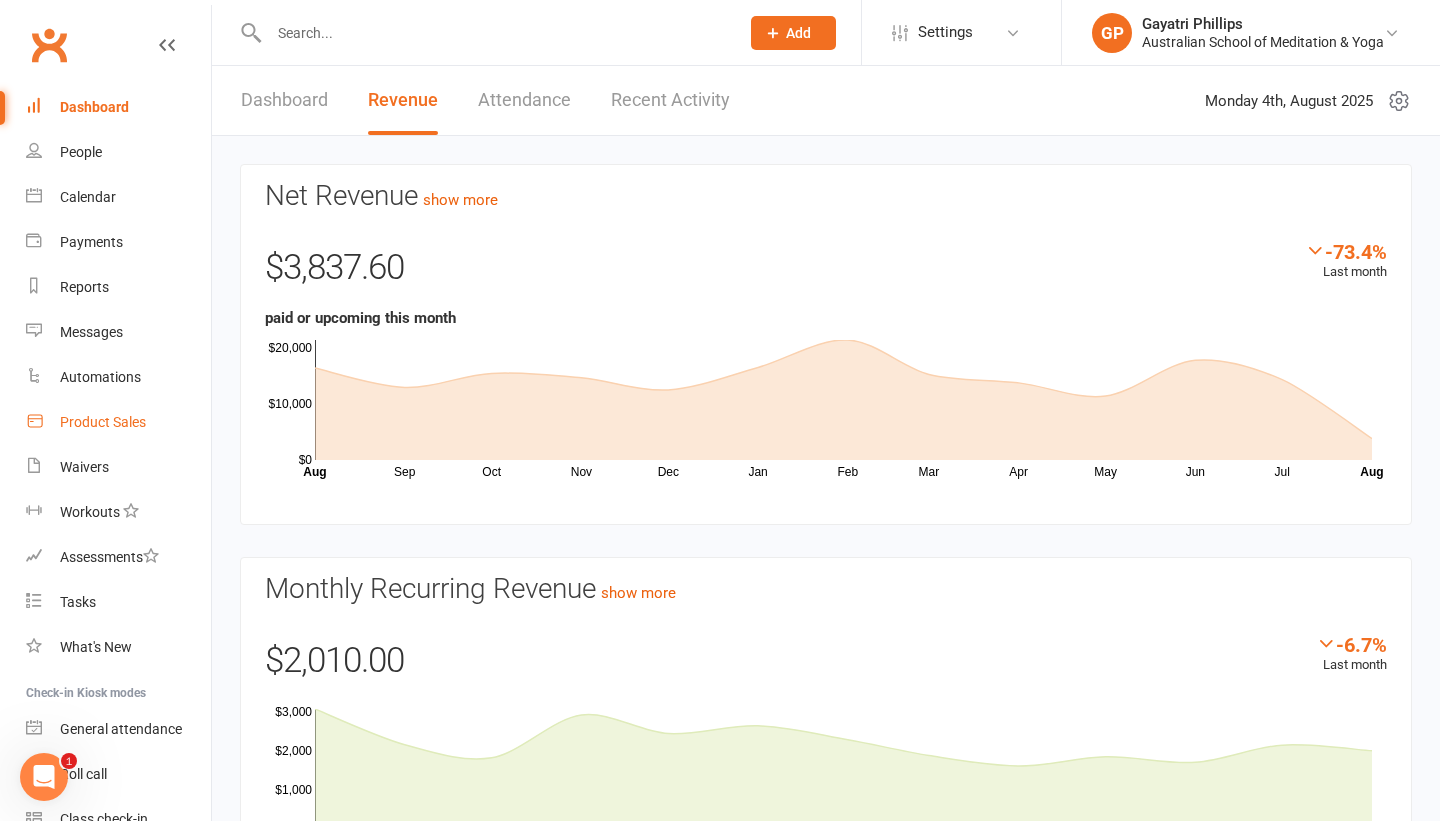 click on "Product Sales" at bounding box center (103, 422) 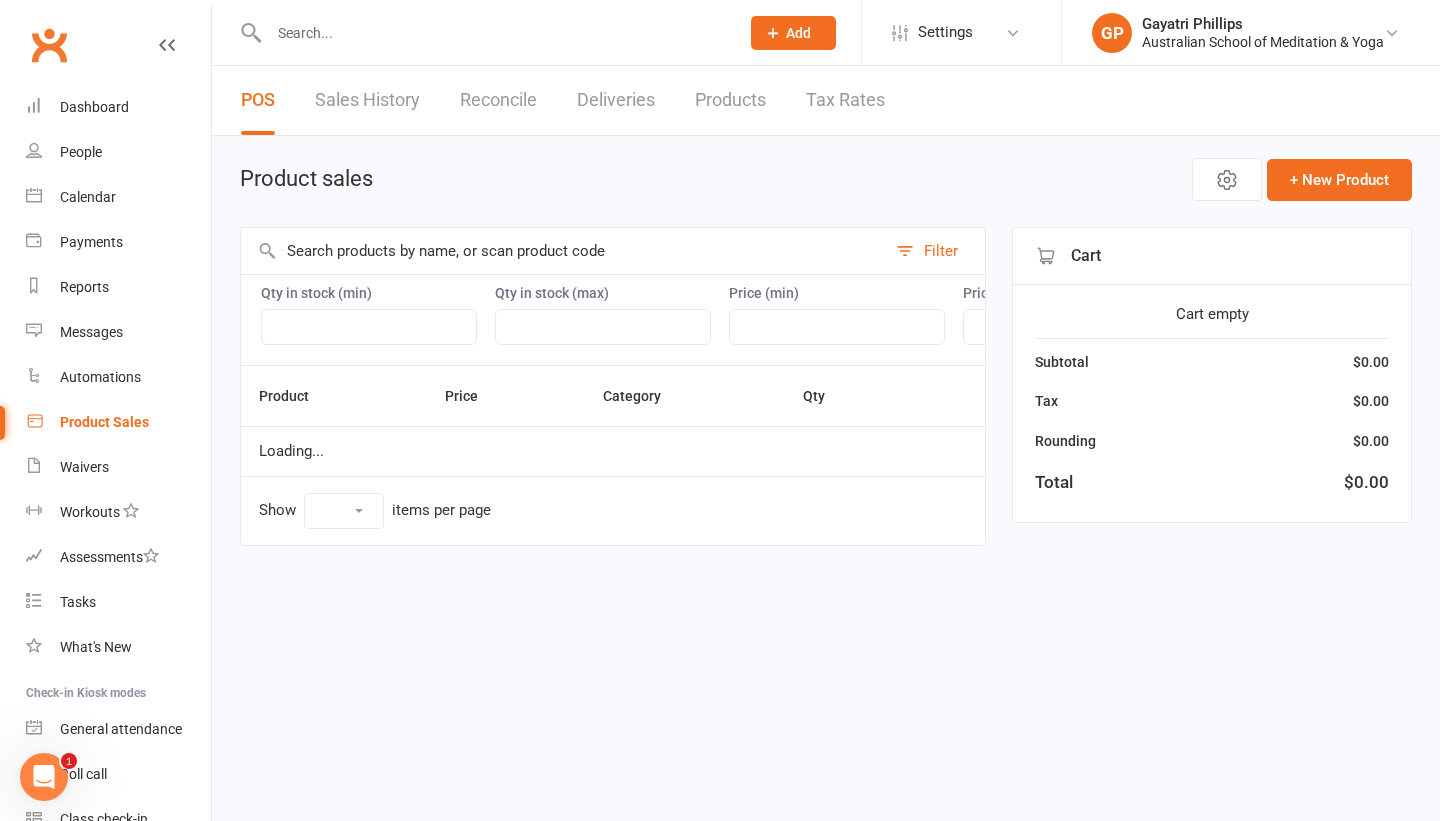 select on "50" 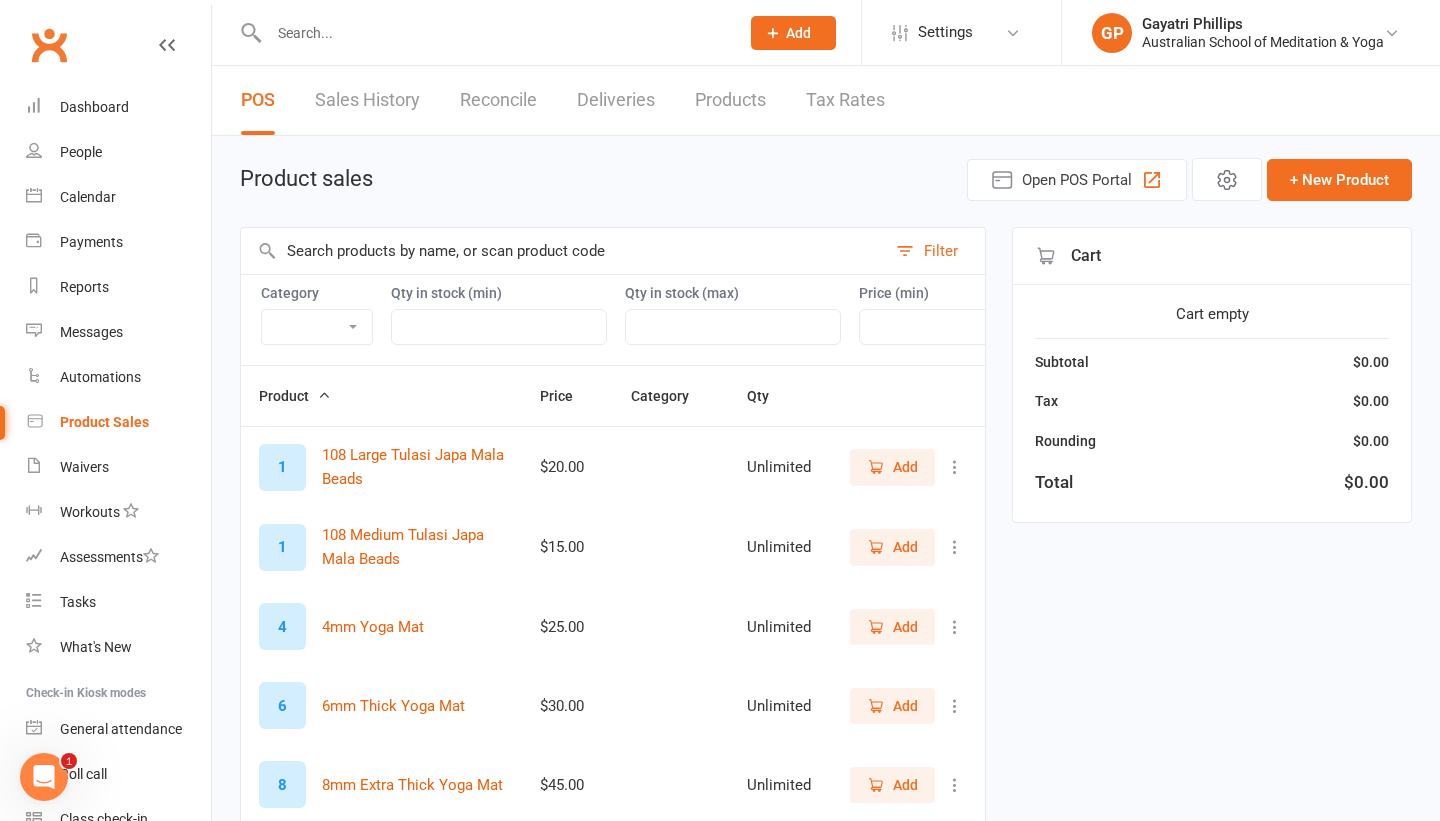 click at bounding box center [563, 251] 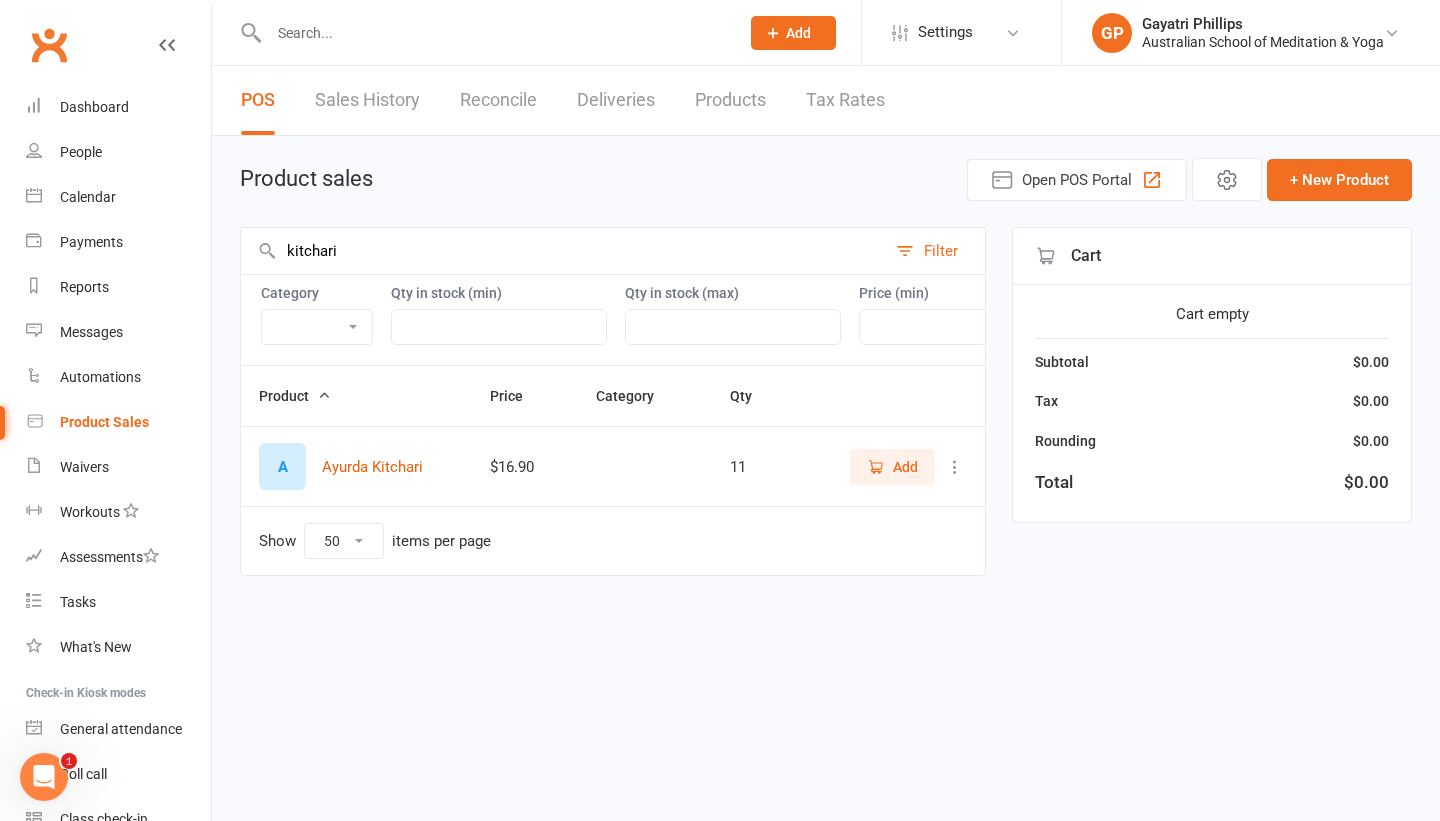 type on "kitchari" 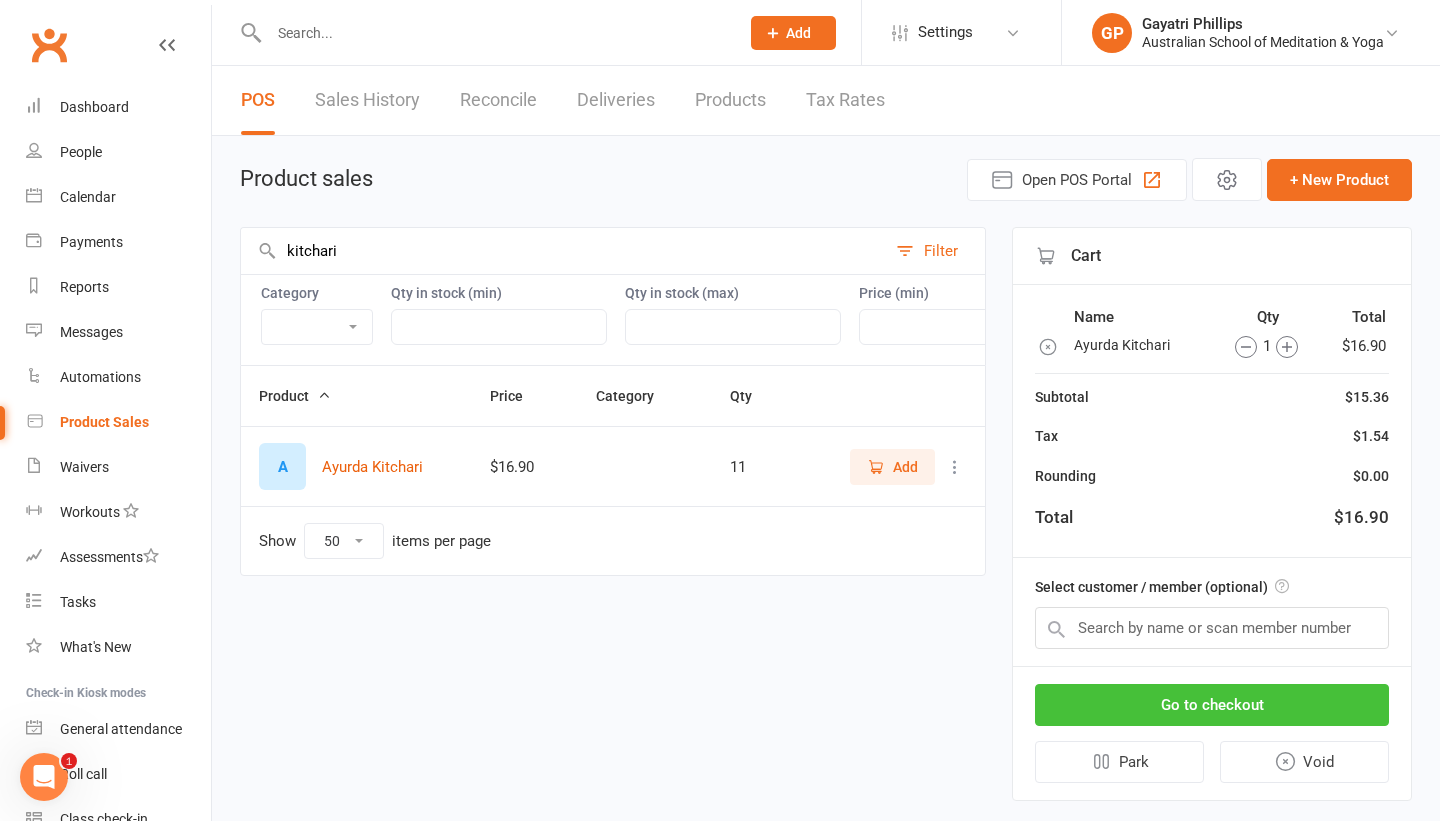 click on "Go to checkout" at bounding box center [1212, 705] 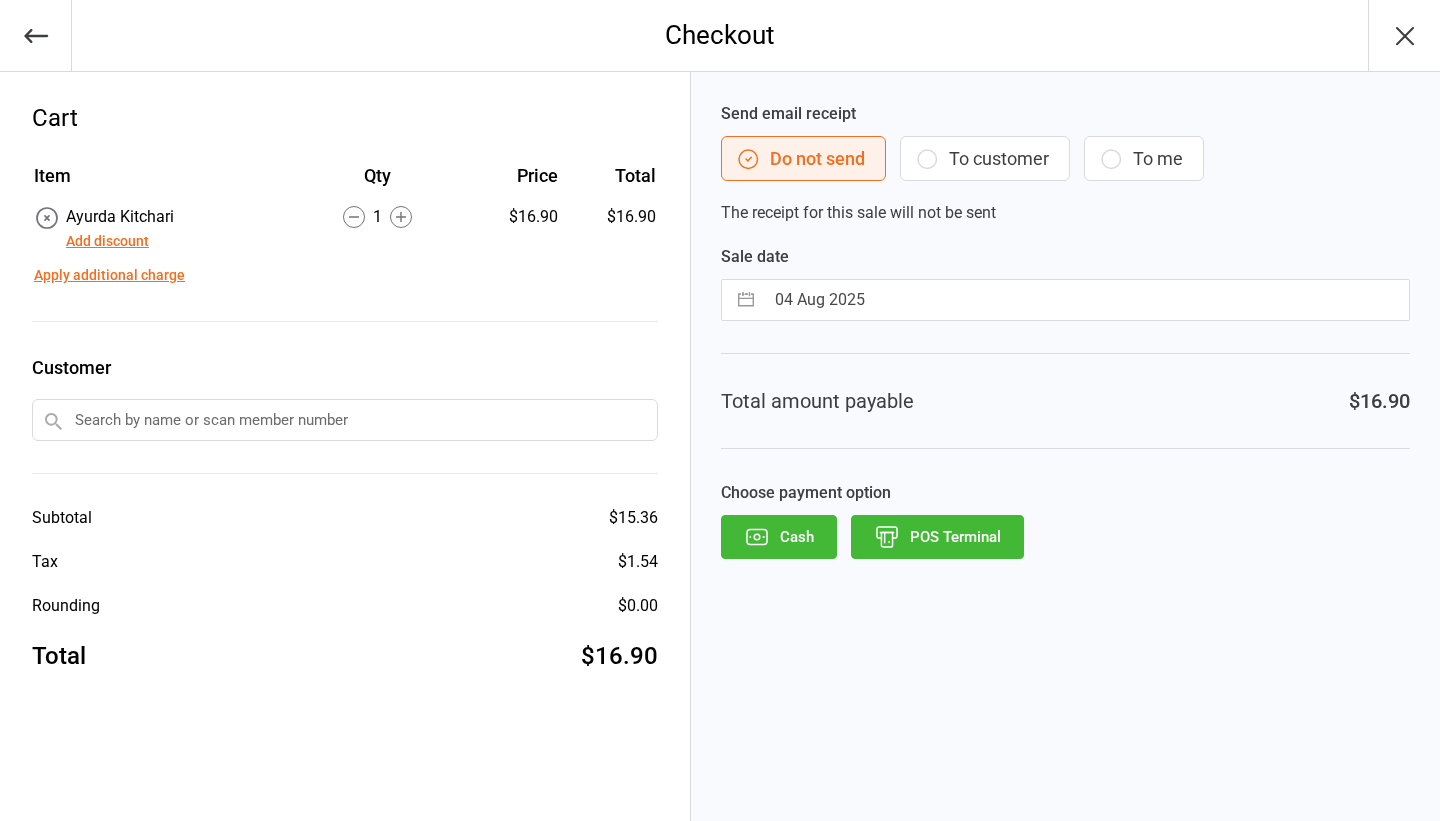 scroll, scrollTop: 0, scrollLeft: 0, axis: both 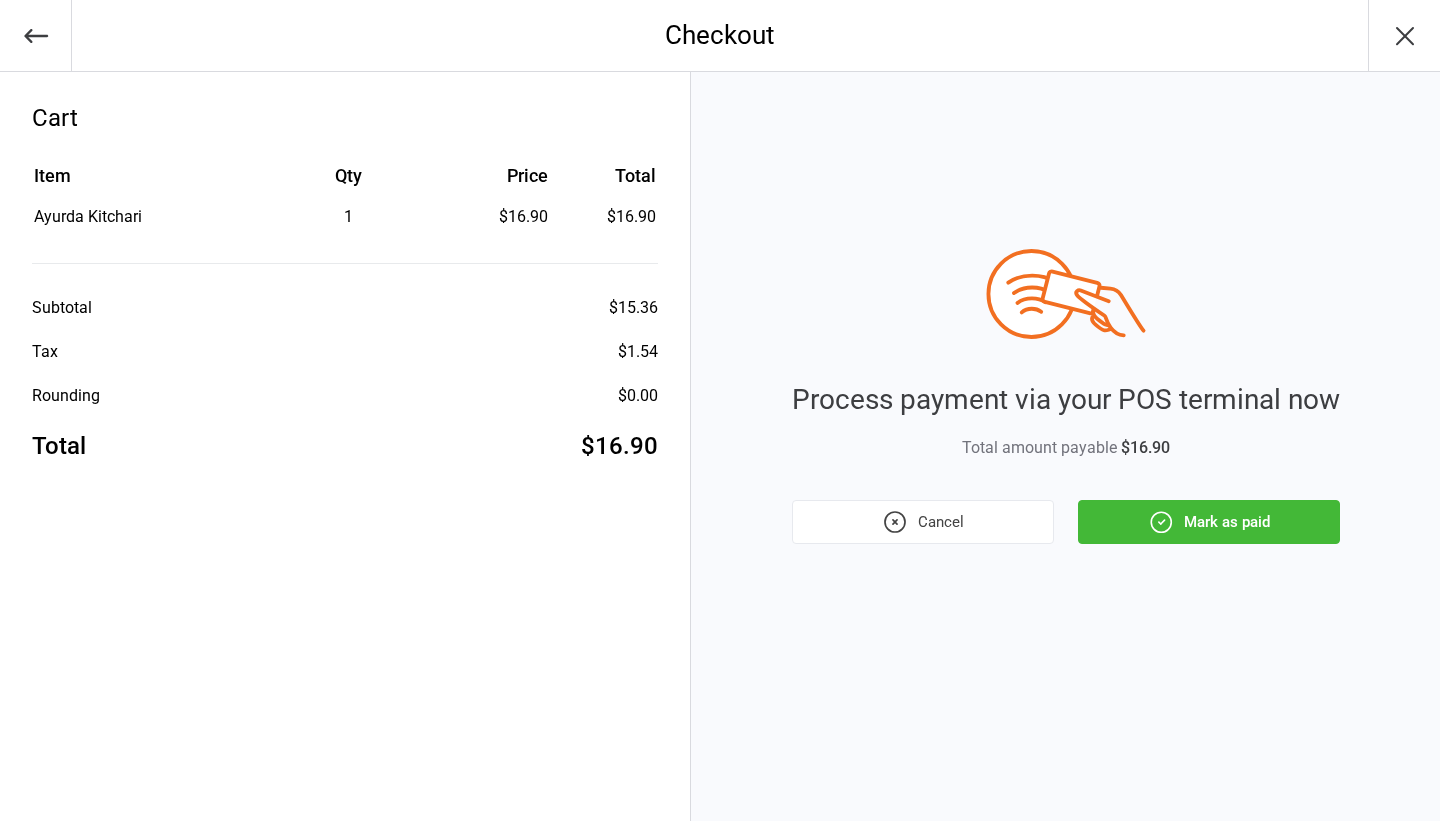 click on "Mark as paid" at bounding box center (1209, 522) 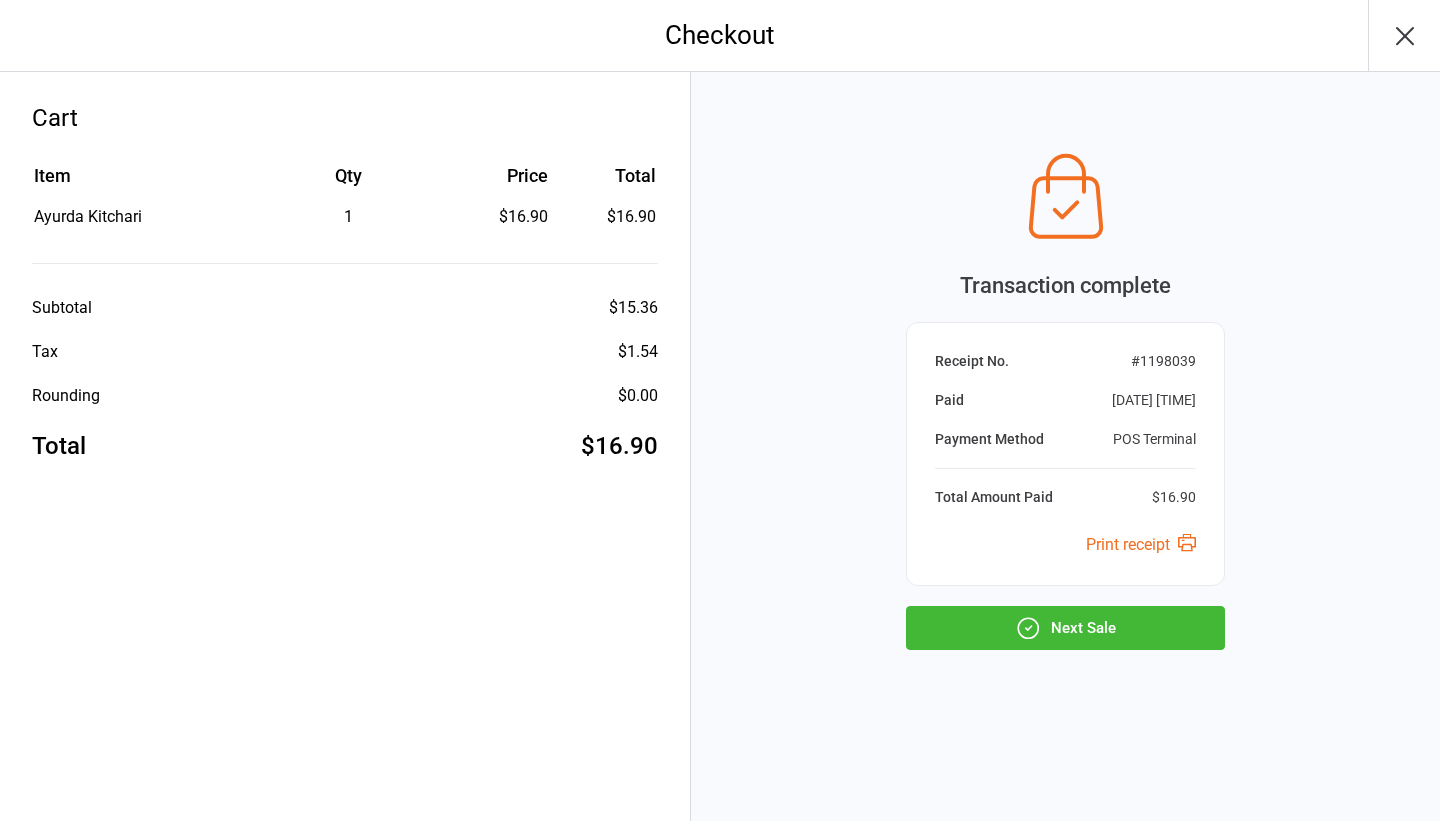 click on "Next Sale" at bounding box center [1065, 628] 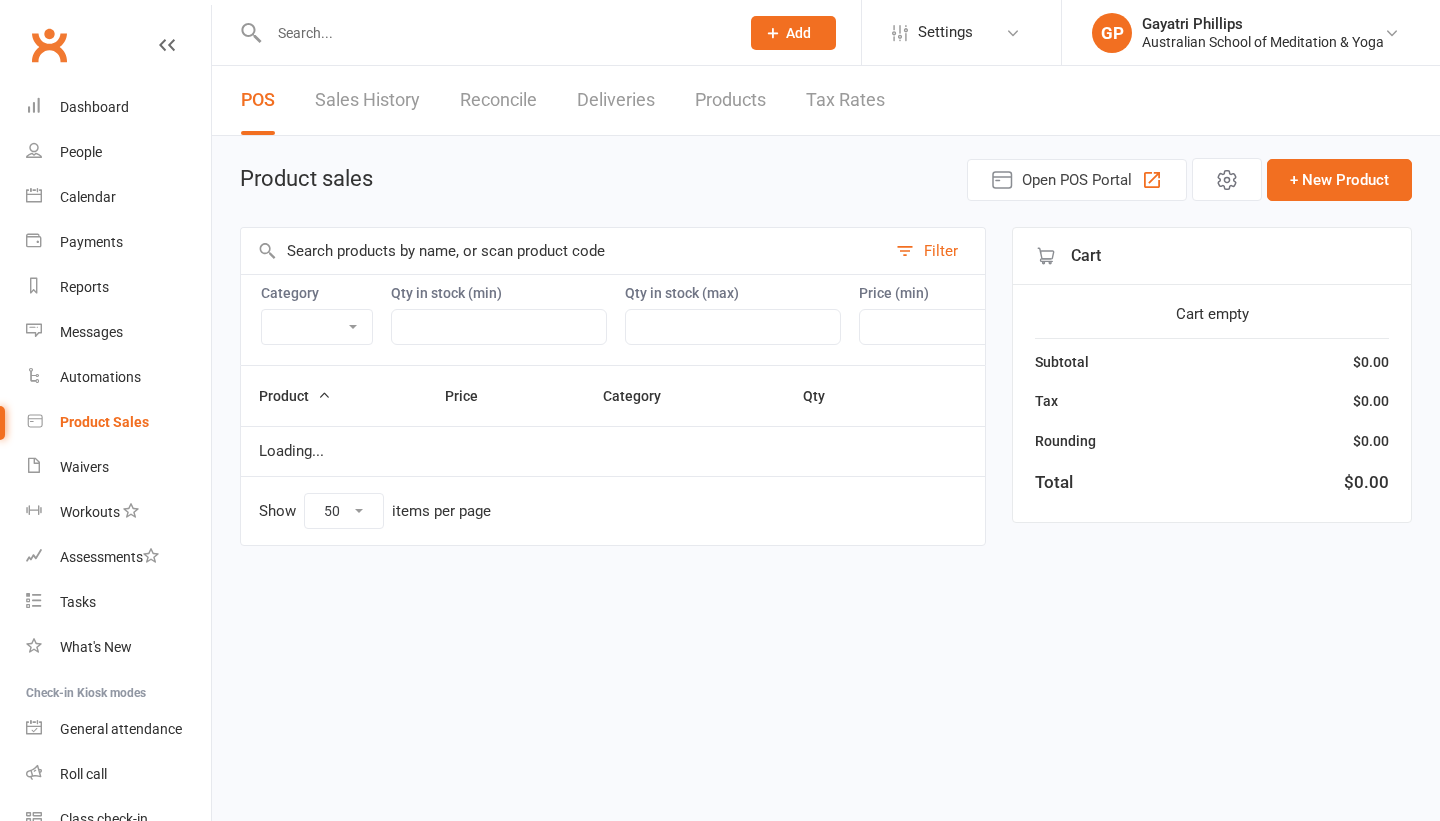 select on "50" 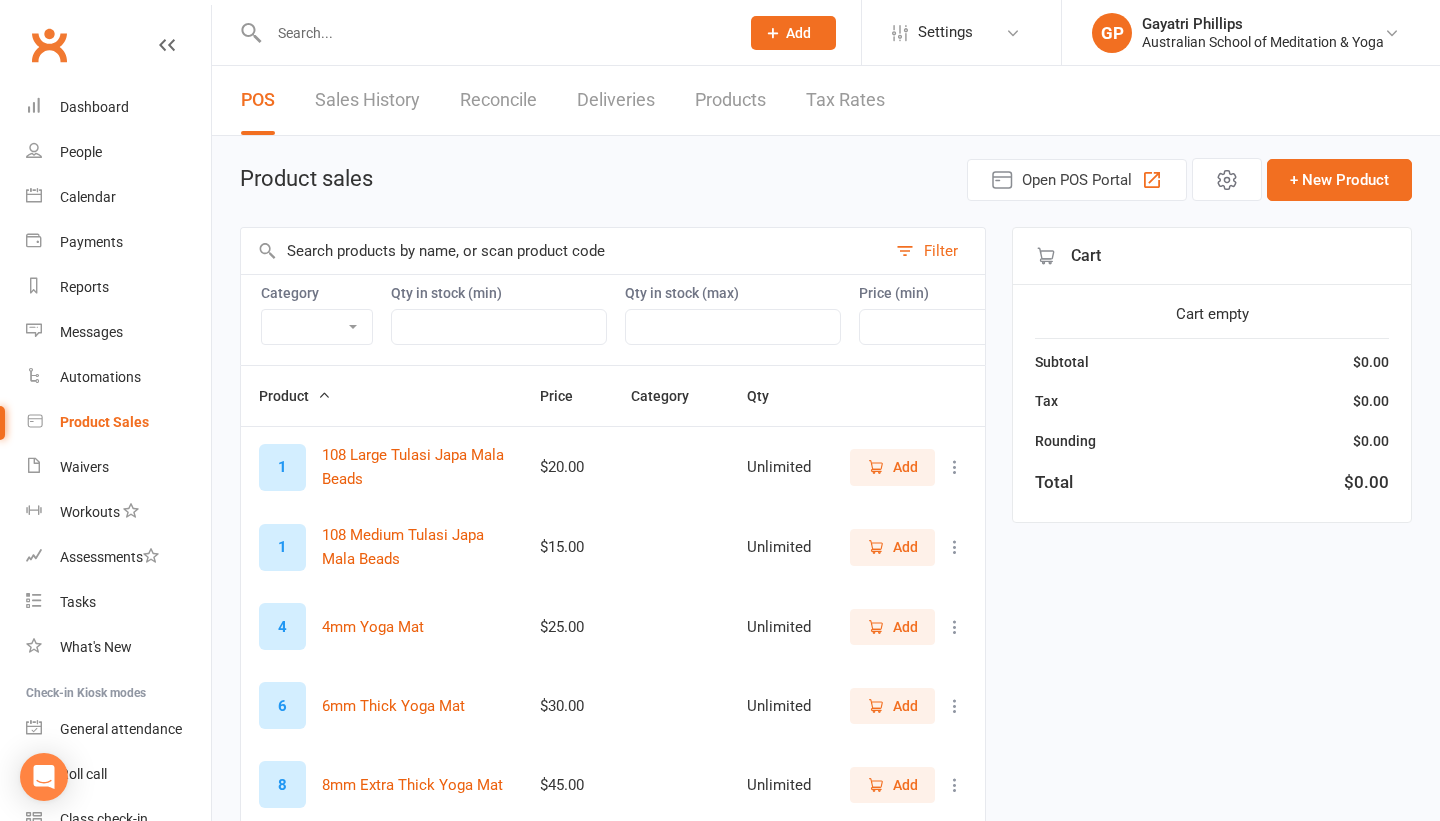 scroll, scrollTop: 0, scrollLeft: 0, axis: both 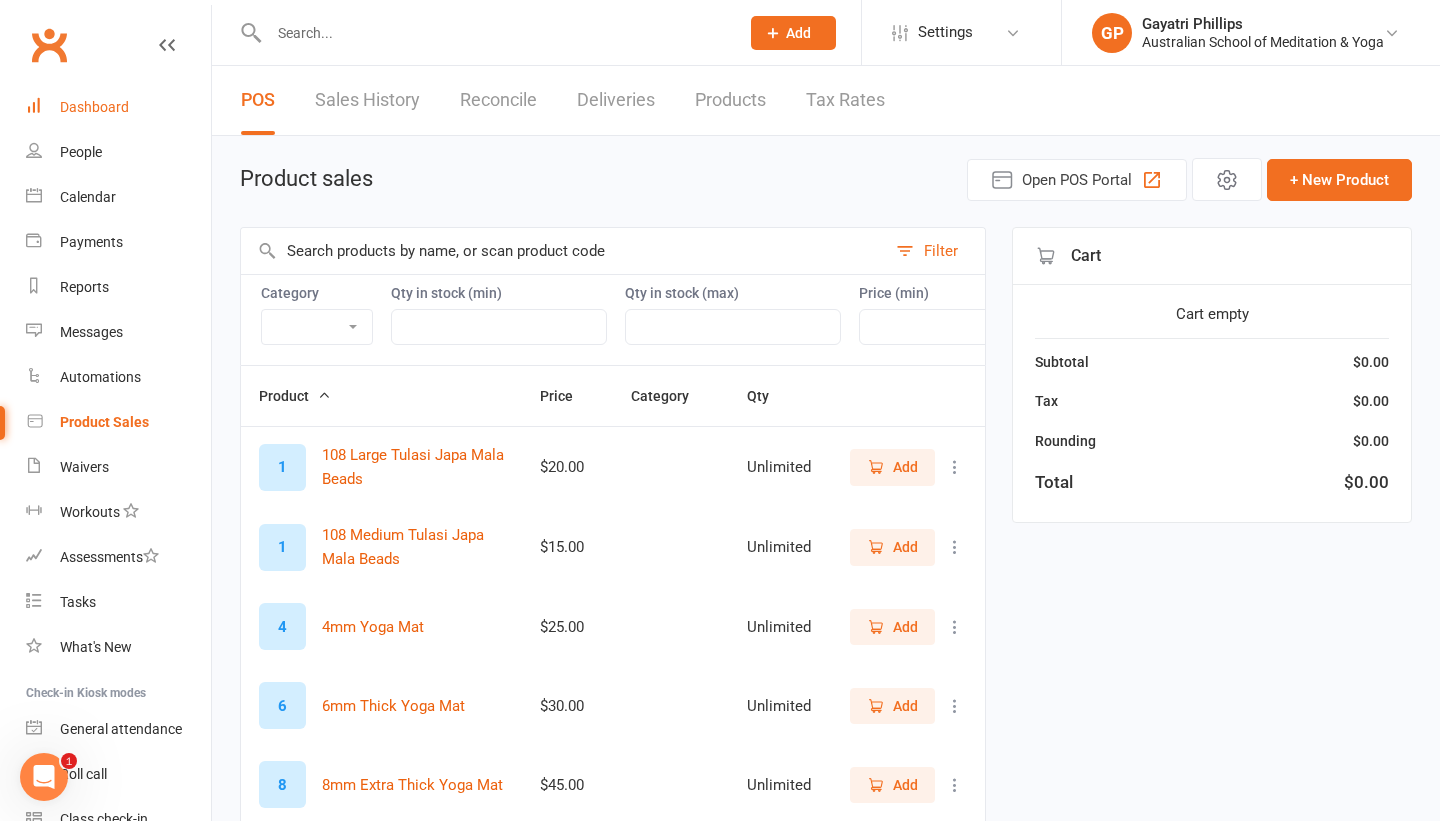 click on "Dashboard" at bounding box center (118, 107) 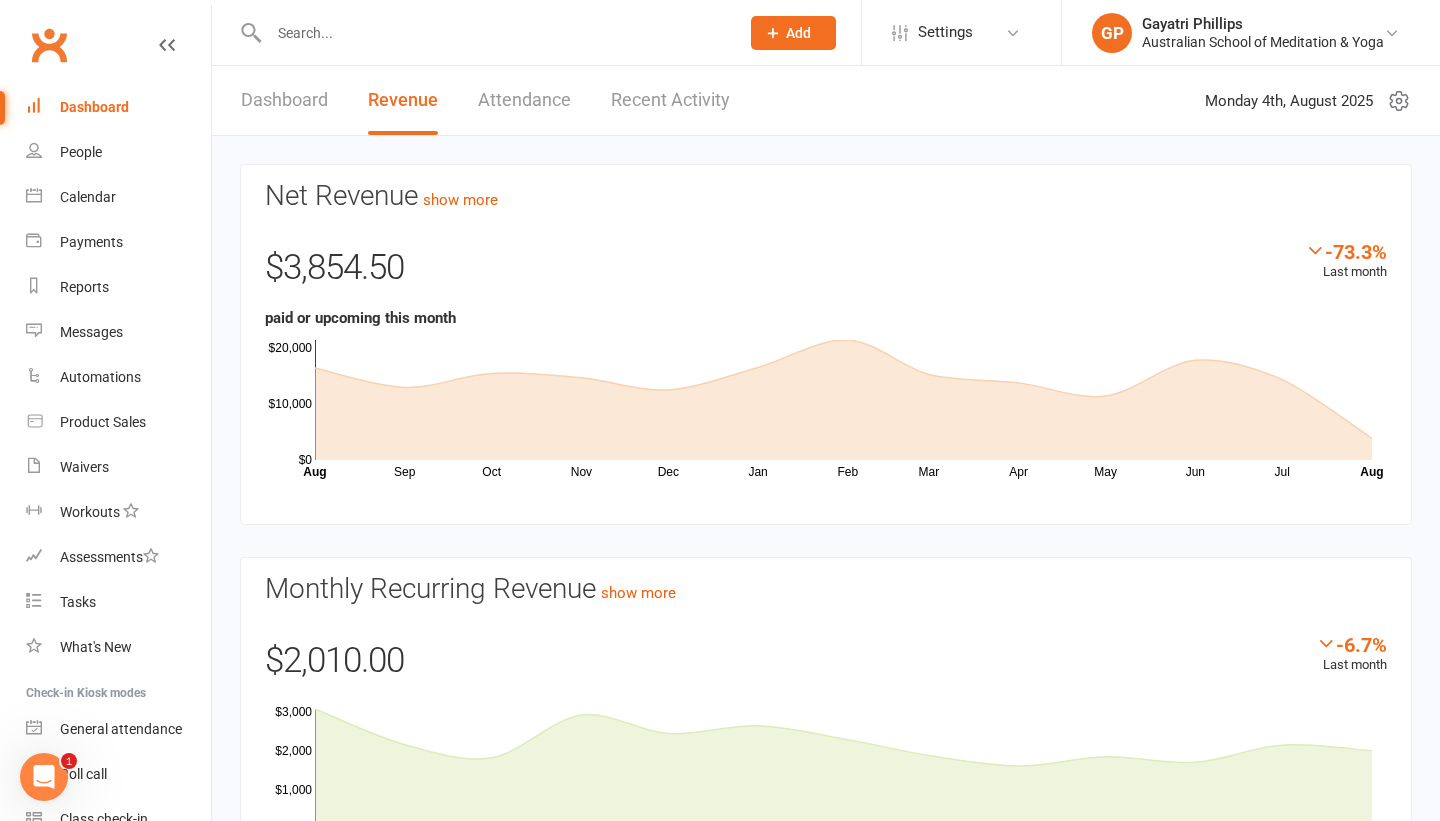 click on "Net Revenue  show more -73.3% Last month $3,854.50 paid or upcoming this month Sep Oct Nov Dec Jan Feb Mar Apr May Jun Jul Month Aug Aug $0 $10,000 $20,000 Monthly Recurring Revenue  show more -6.7% Last month $2,010.00 Sep Oct Nov Dec Jan Feb Mar Apr May Jun Jul Month Aug Aug $0 $1,000 $2,000 $3,000" at bounding box center [826, 545] 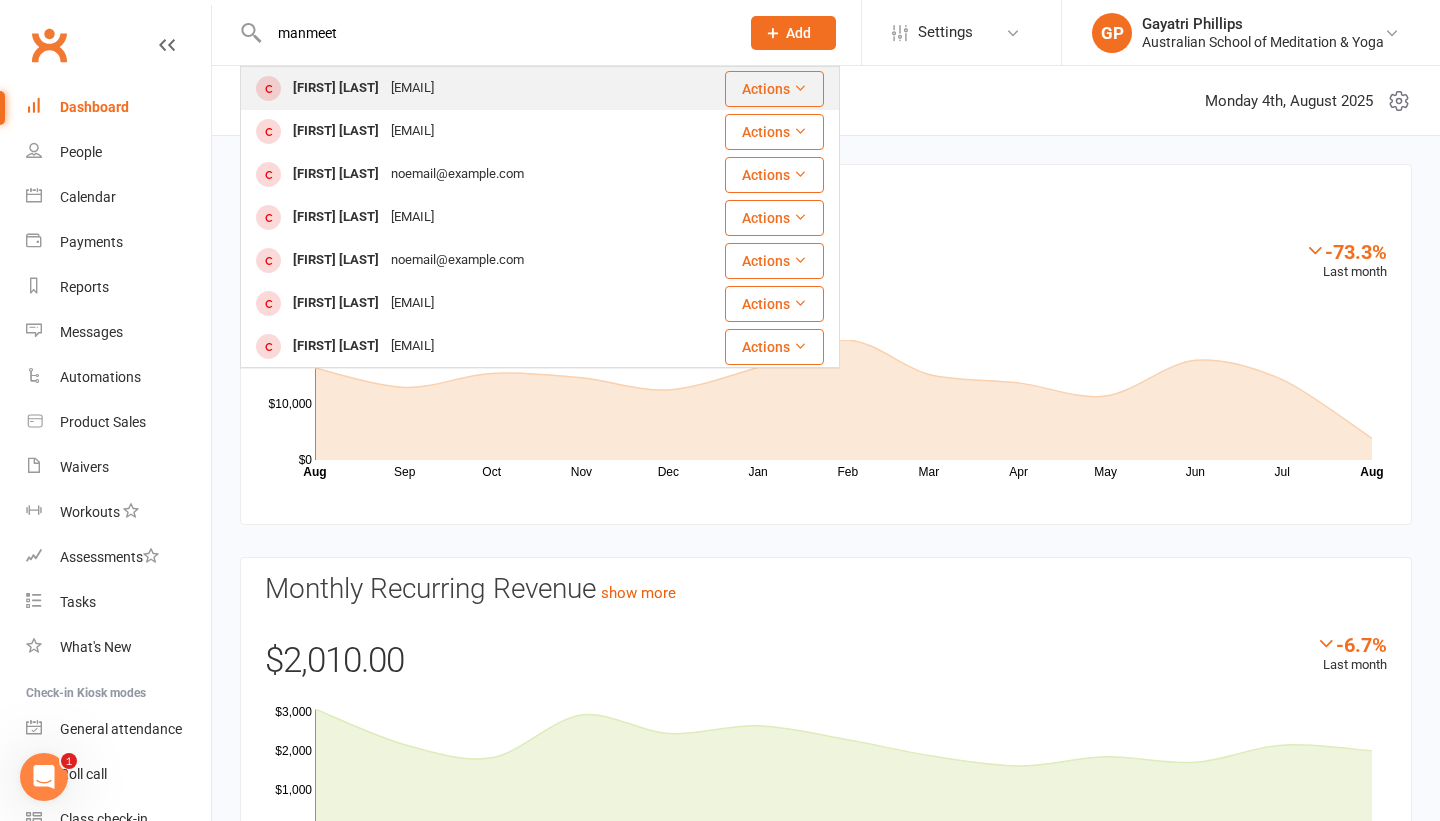 type on "manmeet" 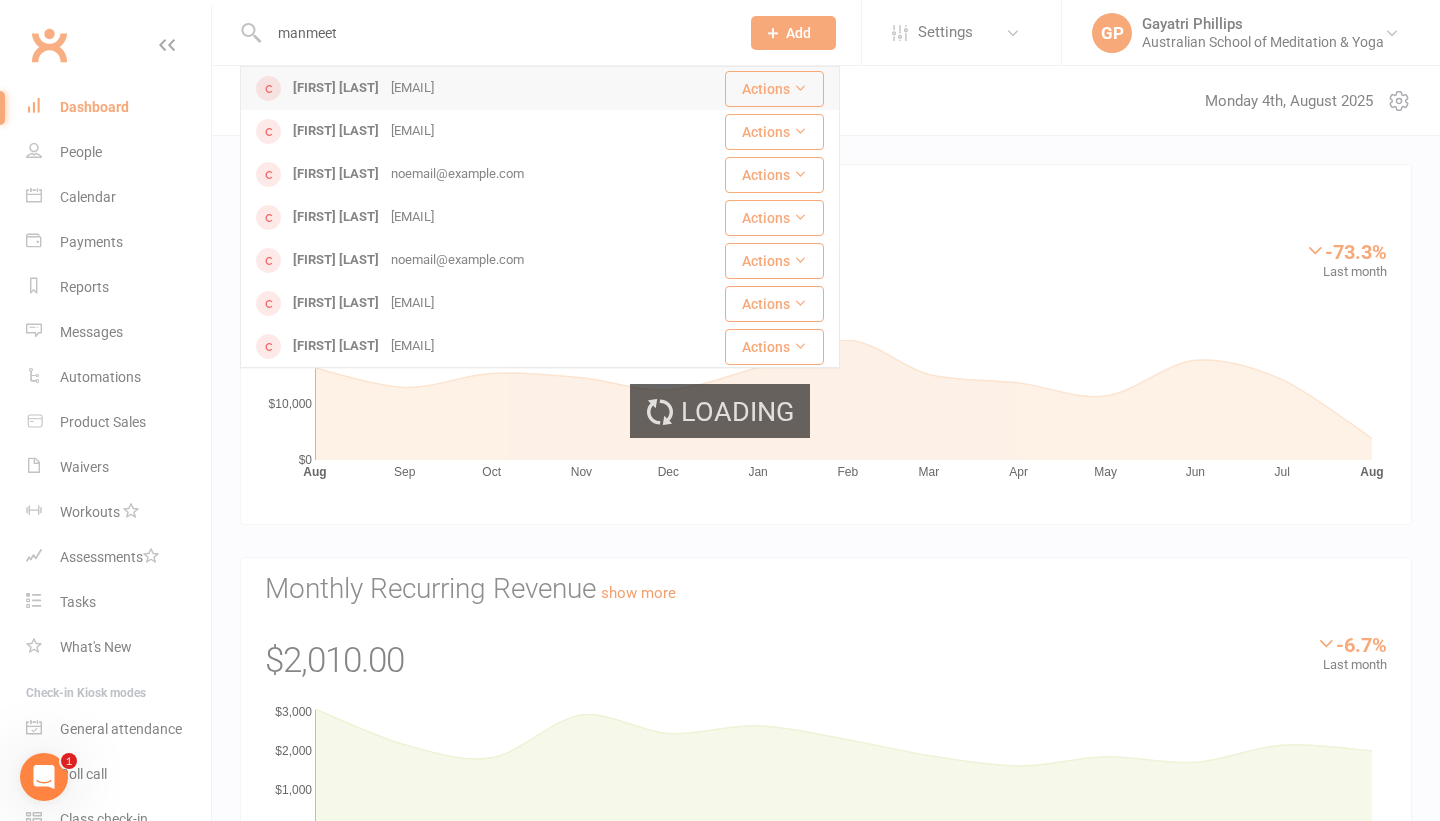 type 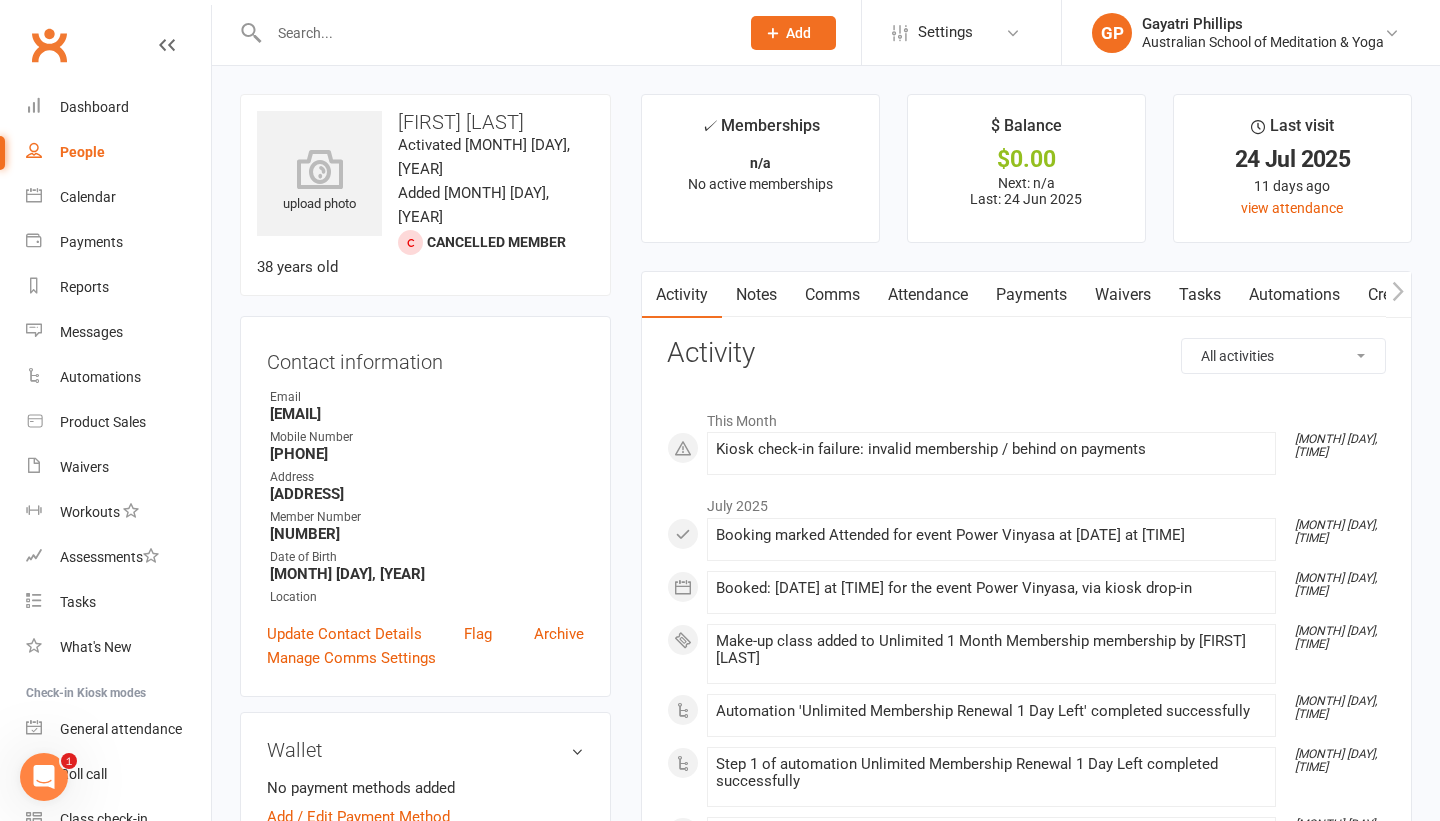 click on "upload photo [FIRST] [LAST] Activated [MONTH] [DAY], [YEAR] Added [MONTH] [DAY], [YEAR]   Cancelled member [AGE] years old  Contact information Owner   Email  [EMAIL]
Mobile Number  [PHONE]
Address  [ADDRESS]
Member Number  [NUMBER]
Date of Birth  [MONTH] [DAY], [YEAR]
Location
Update Contact Details Flag Archive Manage Comms Settings
Wallet No payment methods added
Add / Edit Payment Method
Membership  No active memberships found Show expired memberships Add new membership
Suspensions  No active suspensions found. Add new suspension
Member Portal Login Details  URL:  https://app.clubworx.com/... Copy PIN:  [PIN] Enabled:
Send Member Details
Email / SMS Subscriptions  edit Unsubscribed from Emails No
Unsubscribed from SMSes No
Emergency Contact Details  edit Family Members  Waiver Answers  edit Marketing Information  edit Add sections & fields Convert to NAC" at bounding box center (425, 1071) 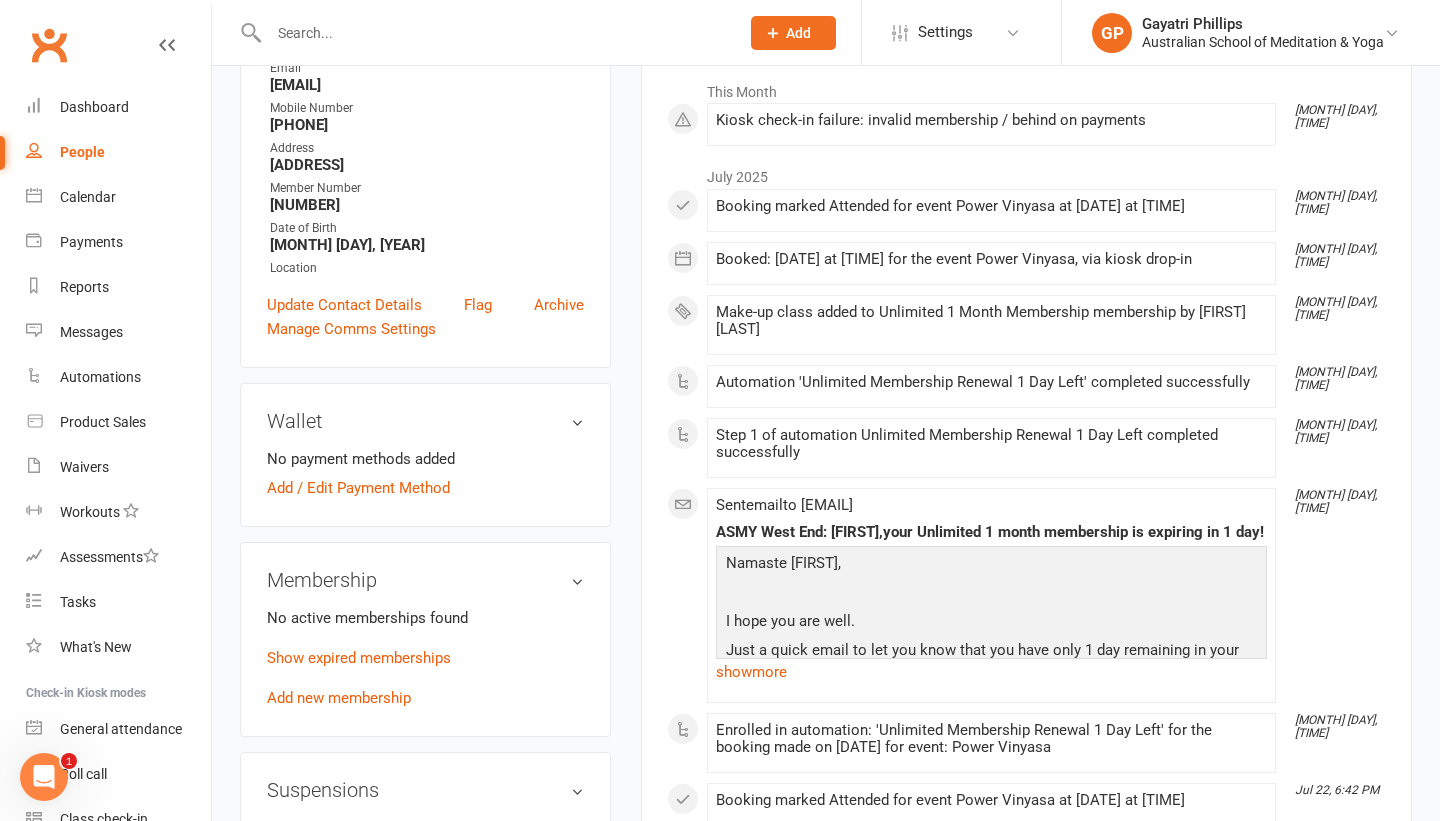 scroll, scrollTop: 400, scrollLeft: 0, axis: vertical 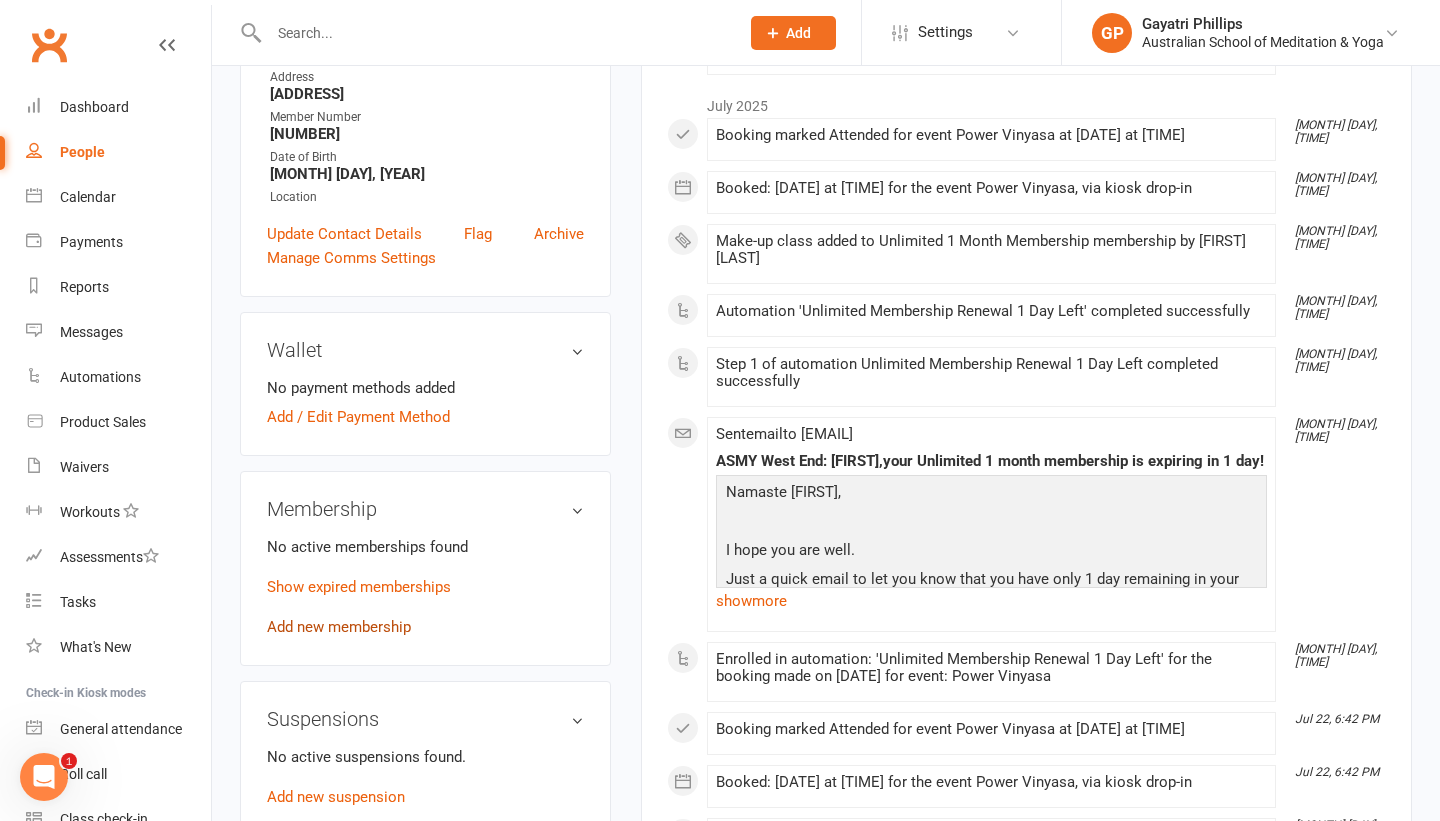 click on "Add new membership" at bounding box center [339, 627] 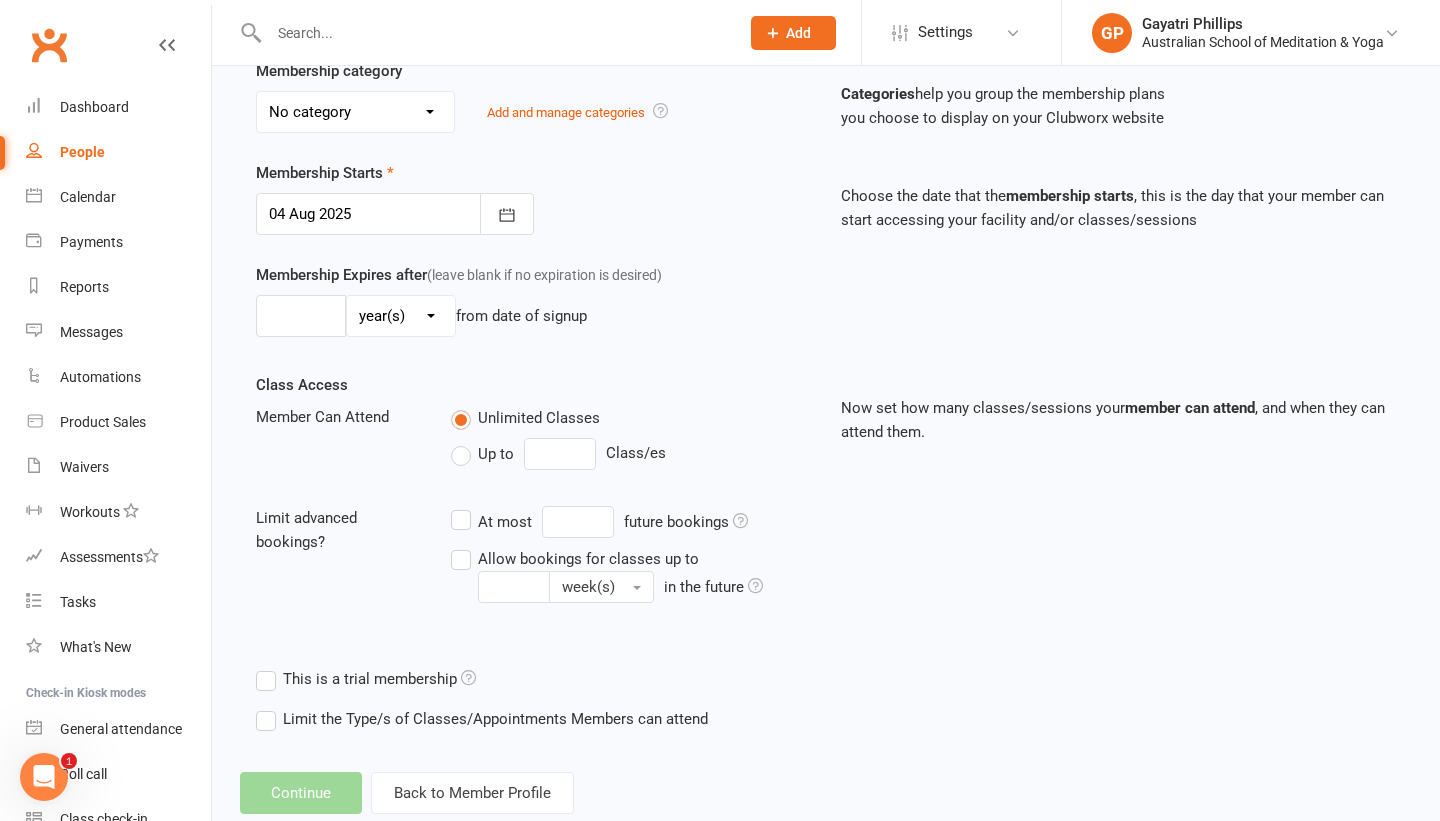 scroll, scrollTop: 0, scrollLeft: 0, axis: both 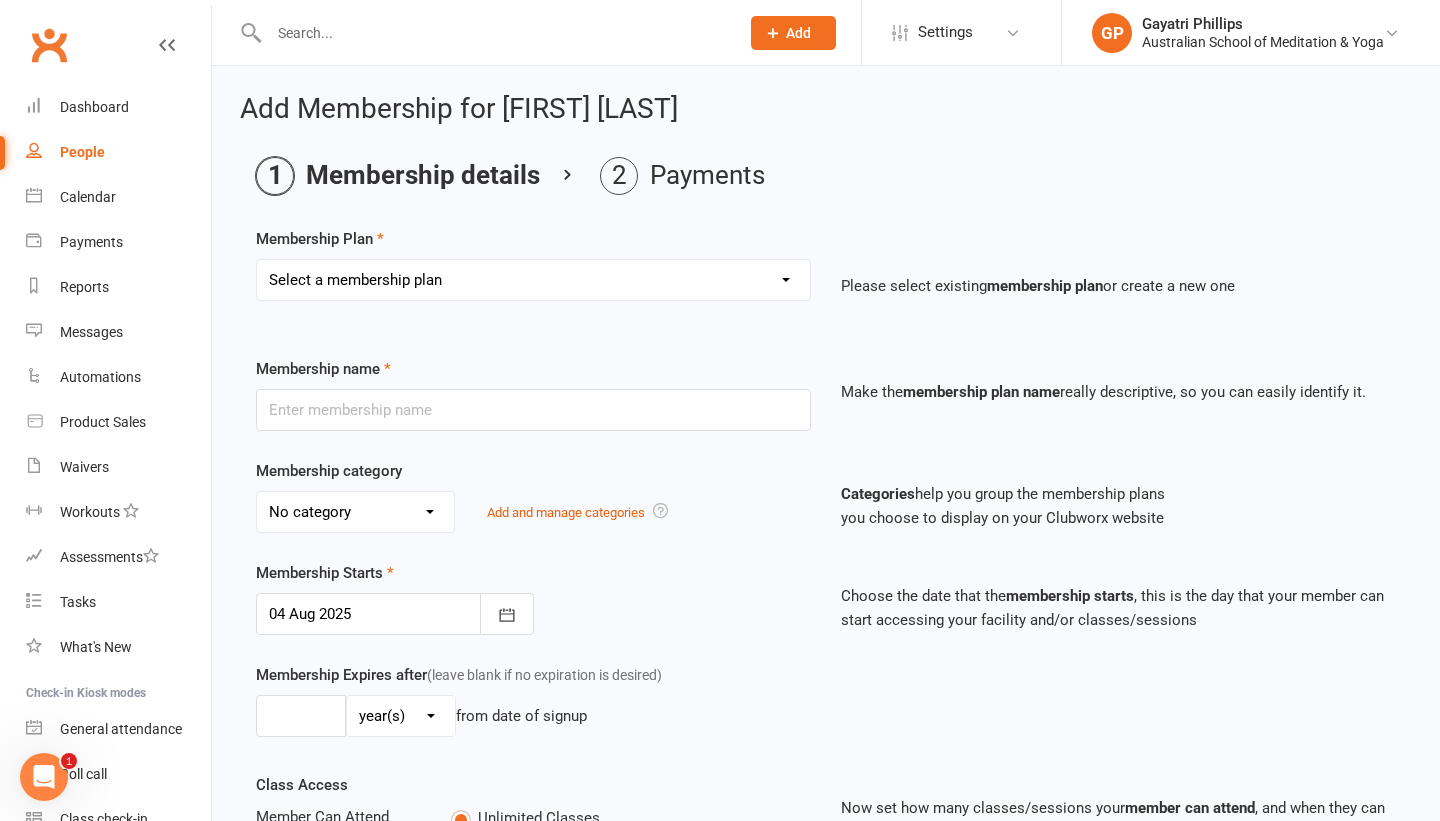 click on "Select a membership plan Create new Membership Plan Intro: Unlimited 1 Month Membership Intro: 6 Class Pass Intro: 6 Class Pass Concession - For Full time Students/Concession Pass Holders Only. 6 Class Pass 6 Class Pass Concession - For Full time Students/Concession Pass Holders Only. 12 Class Pass 12 Class Pass Concession - For Full time Students/Concession Pass Holders Only. Unlimited 1 Month Membership Unlimited 3 Month Membership Unlimited 6 Month Membership: Monthly Payments Unlimited Yearly Membership: Fortnightly Payments Unlimited Yearly Membership: Monthly Payments 6 Months Upfront Membership 12 Months Upfront Membership Casual Casual Concession - For Full time Students/Concession Pass Holders Only. Unlimited 3 Months Membership - $99 - New Members Unlimited 6 month Fortnightly payments Open Day - 6 Months Upfront Membership Open Day - 12 Months Upfront Membership 12 Class Intro Offer - $99 - News Members Deep Peace 10 Class Pass $50 Gift Card Voucher $100 Gift Card Voucher $100 Donation" at bounding box center (533, 280) 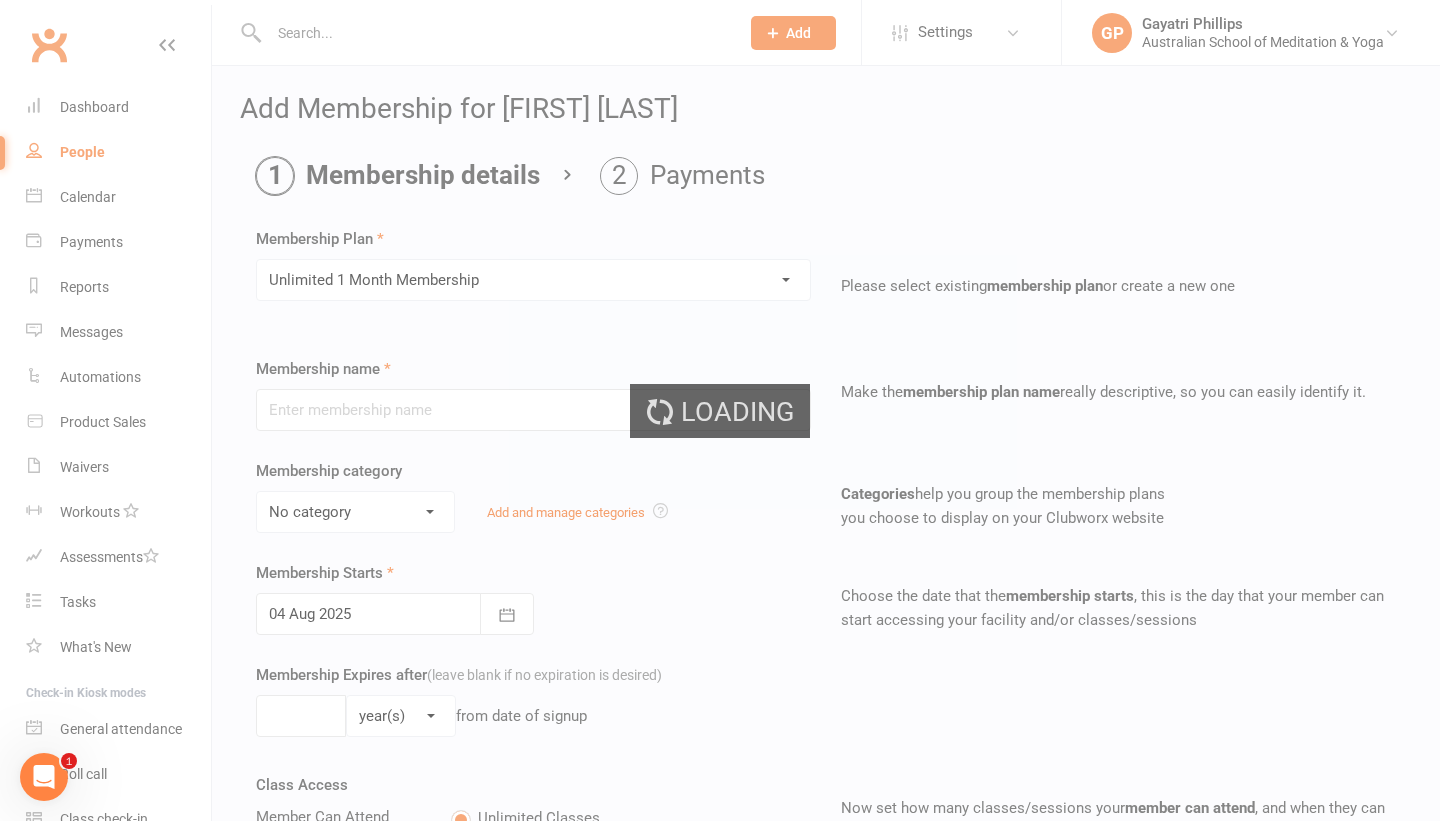 type on "Unlimited 1 Month Membership" 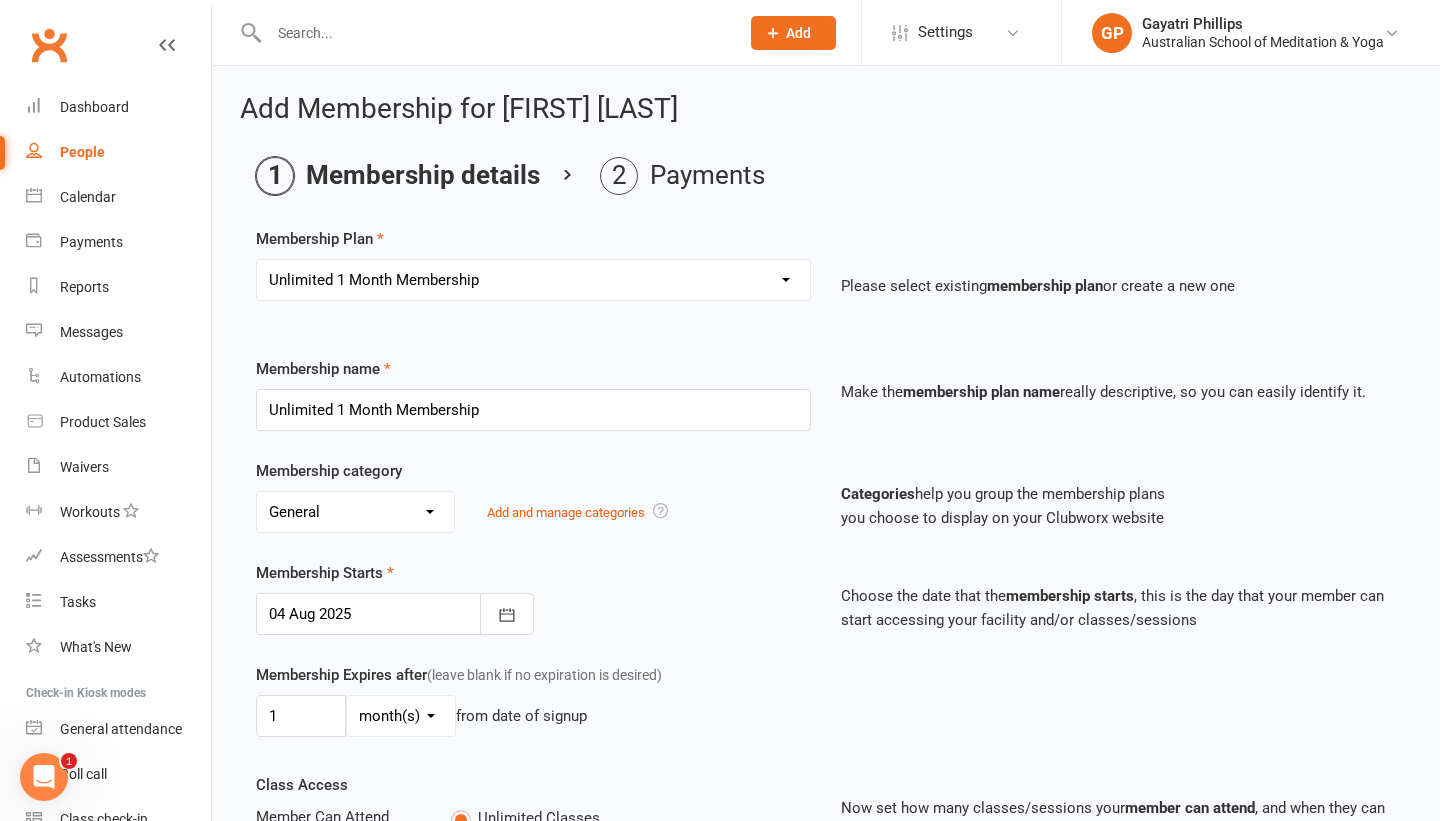 click on "No category Cabin Deep Peace Meditation Donation Donation class Festivals General Gift Card Massage Meditation Only for New Members Open Day Specials Partnerships Retreat Members Specials Student/Concession Workshops Add and manage categories" at bounding box center [533, 512] 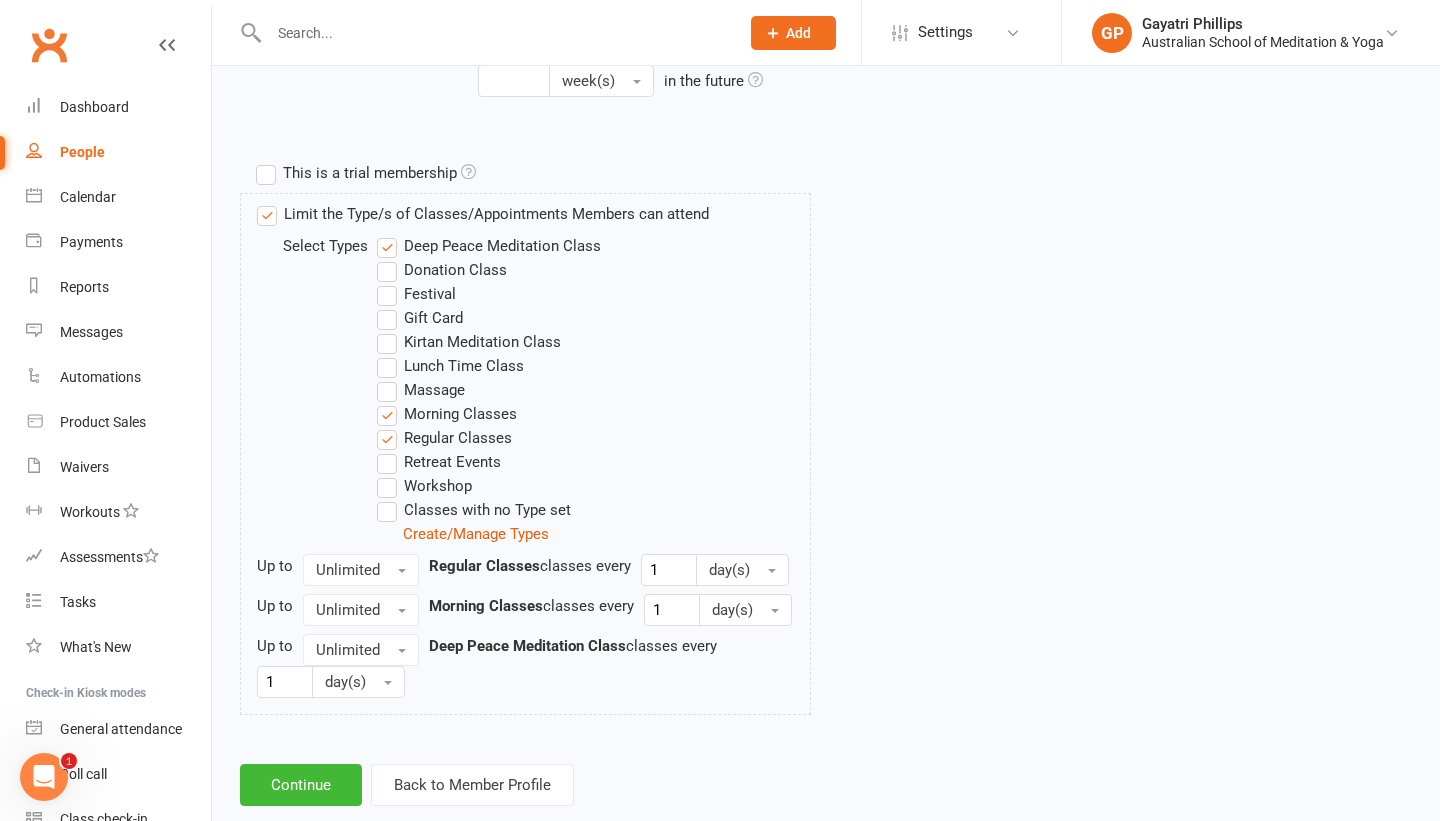 scroll, scrollTop: 948, scrollLeft: 0, axis: vertical 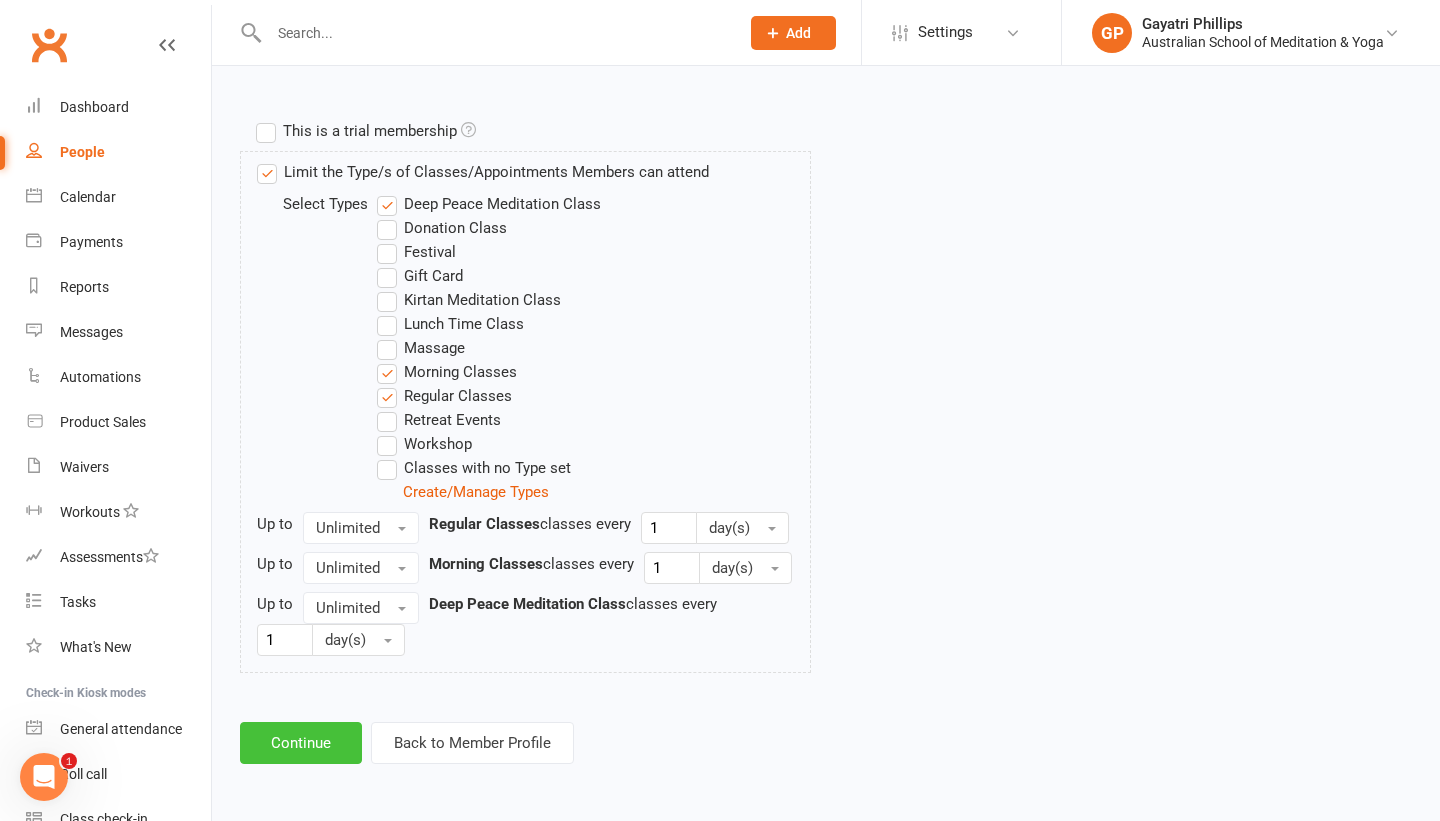 click on "Continue" at bounding box center (301, 743) 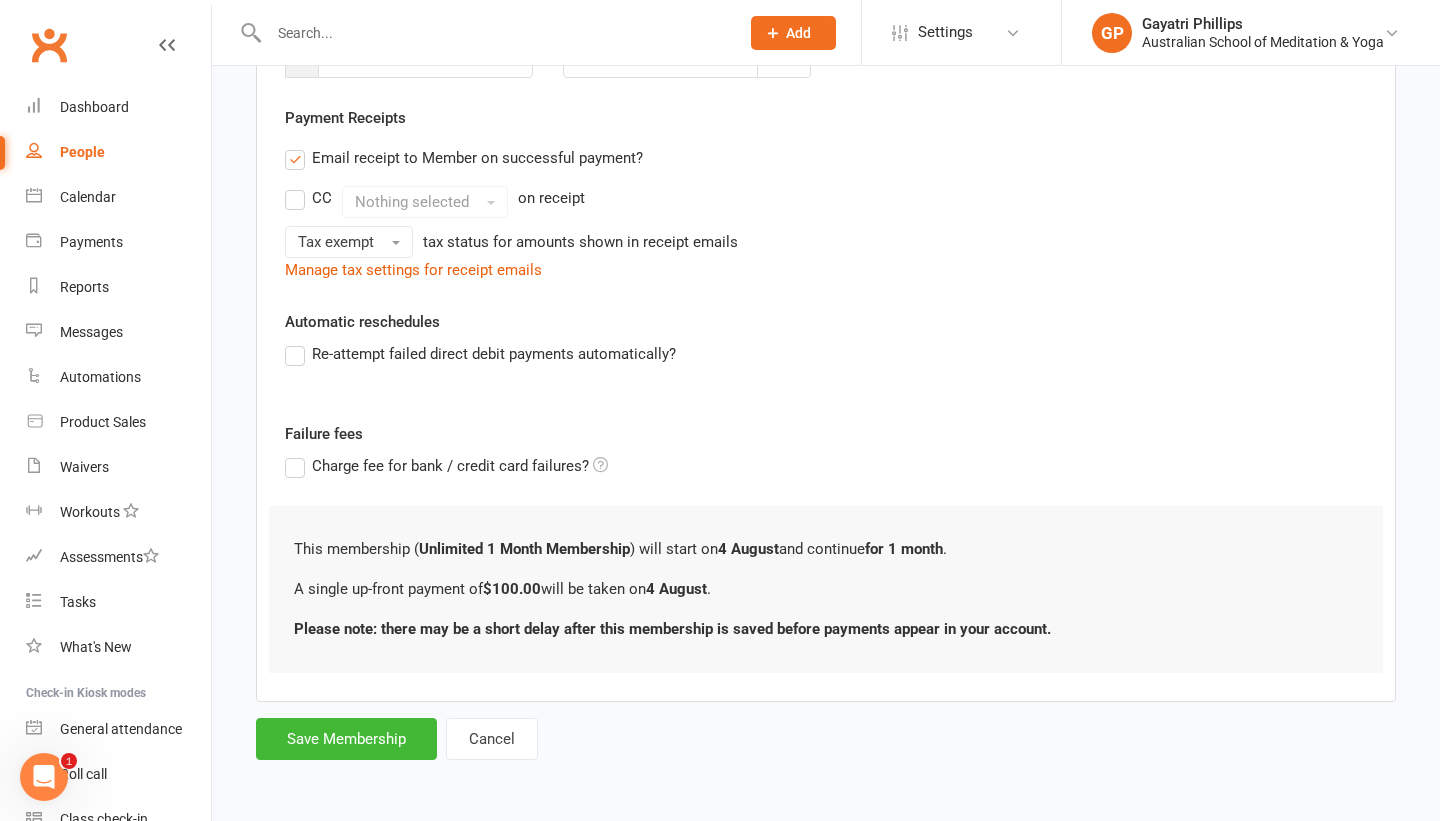 scroll, scrollTop: 0, scrollLeft: 0, axis: both 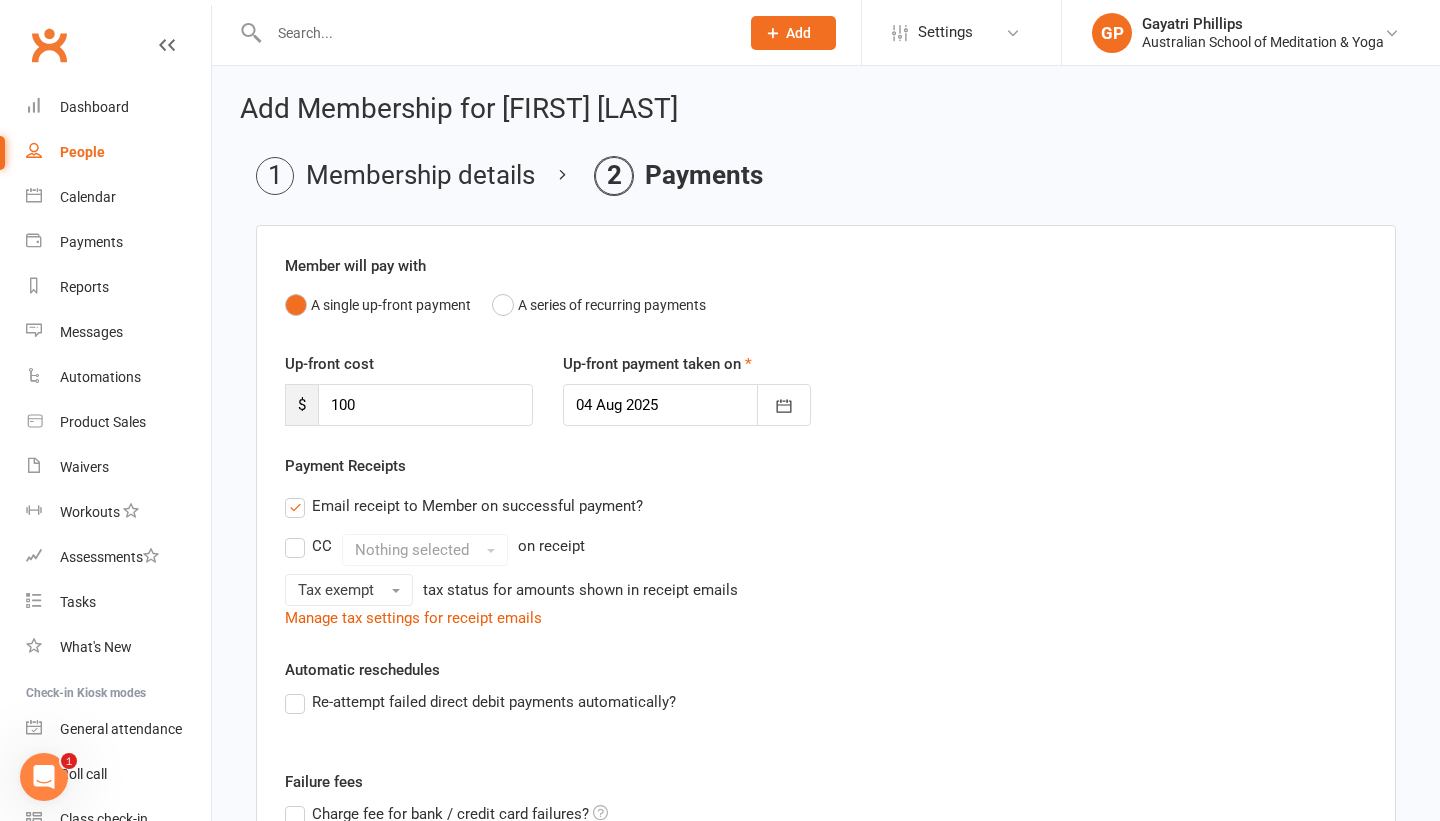 click on "CC
Nothing selected
on receipt
Tax exempt
tax status for amounts shown in receipt emails" at bounding box center [826, 570] 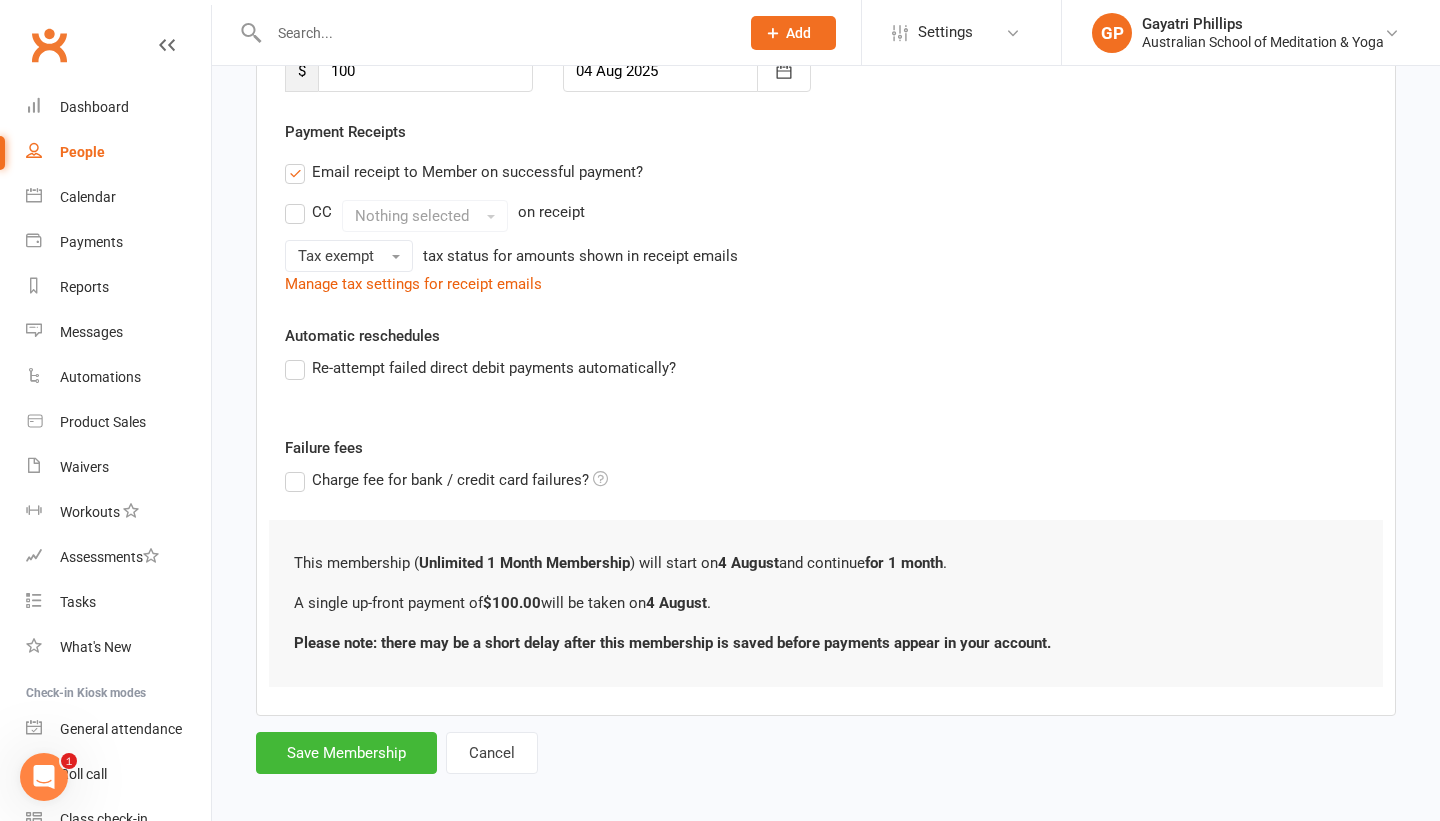 scroll, scrollTop: 348, scrollLeft: 0, axis: vertical 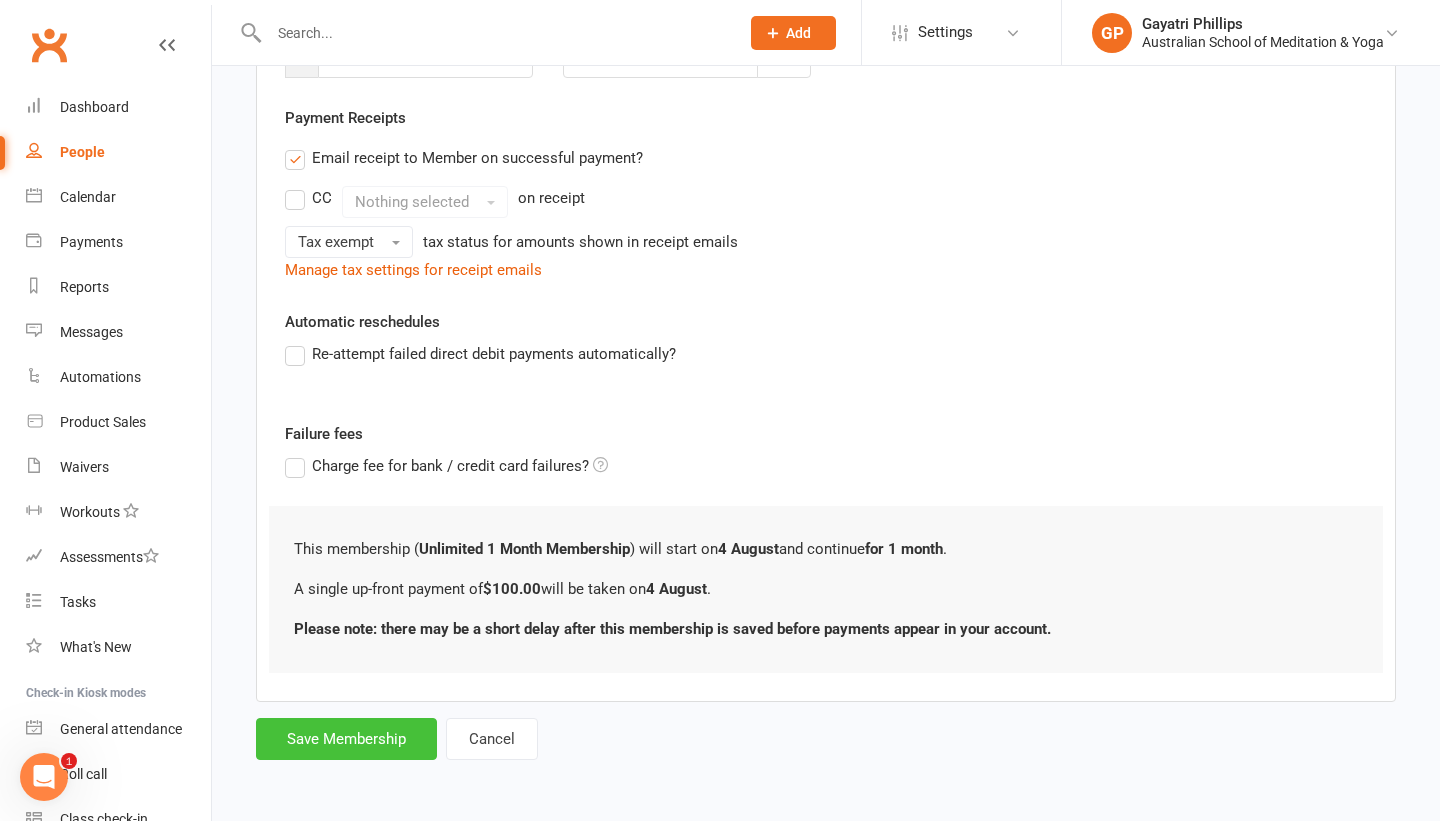 click on "Save Membership" at bounding box center [346, 739] 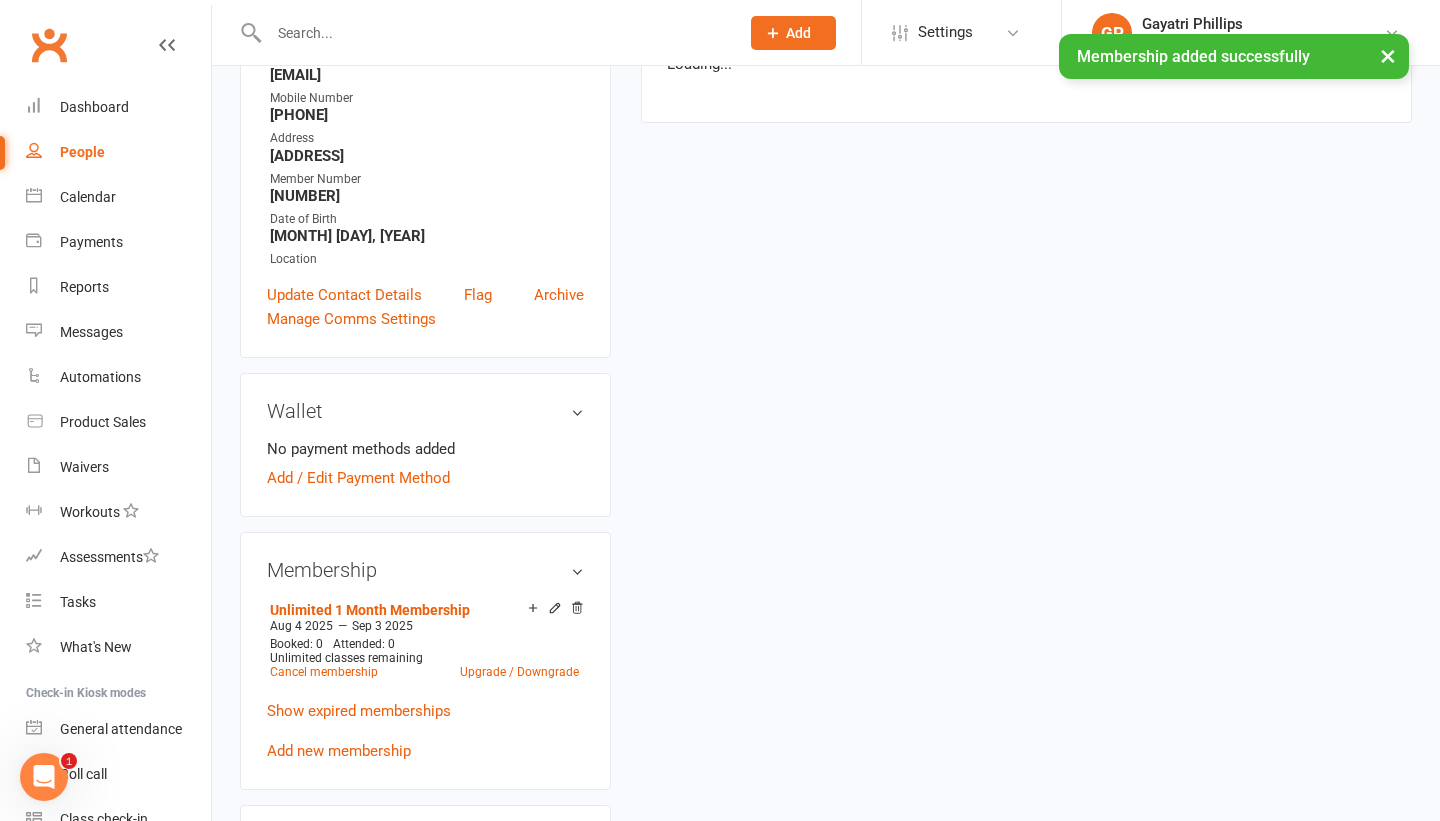 scroll, scrollTop: 0, scrollLeft: 0, axis: both 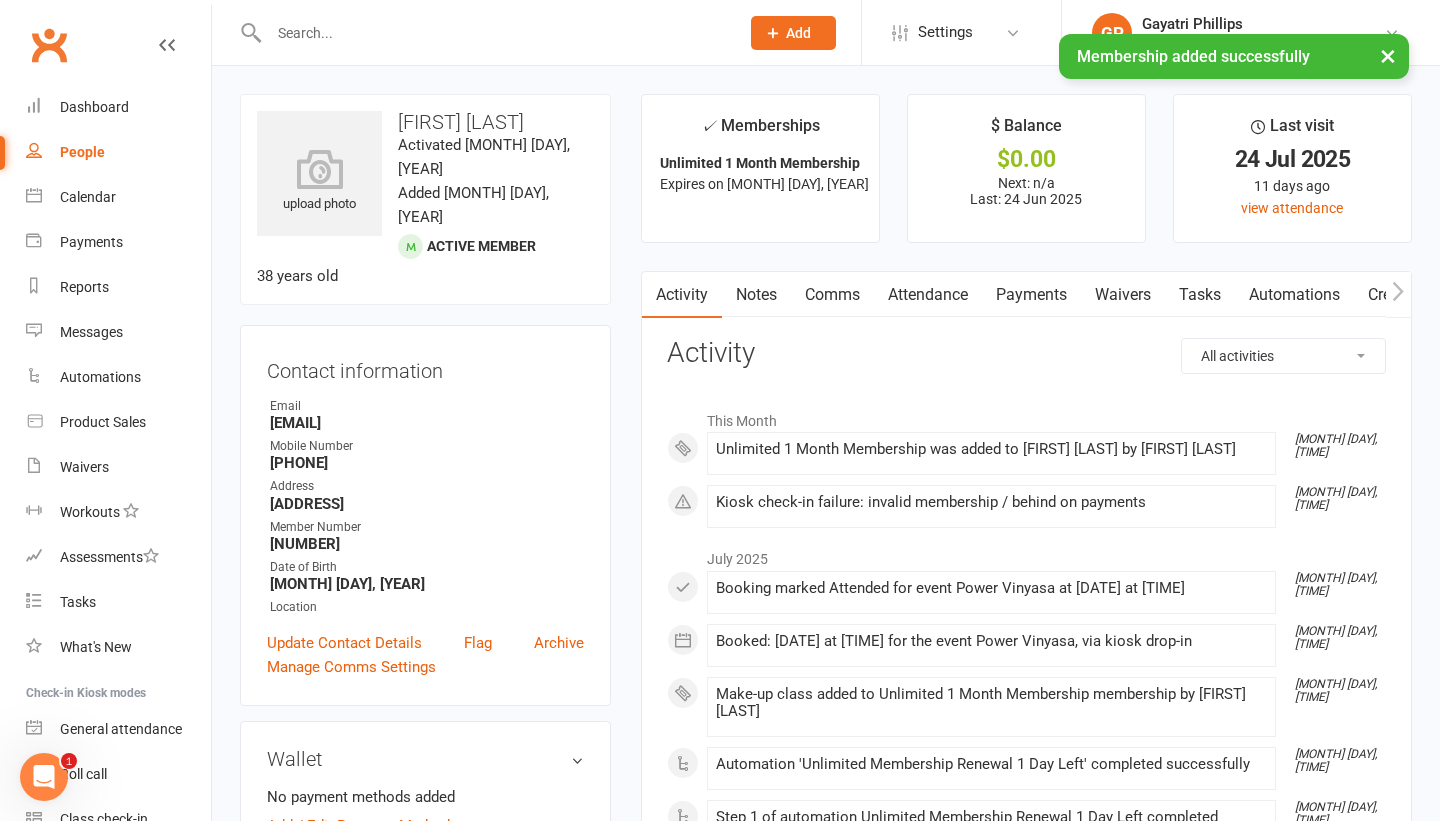 click on "upload photo [FIRST] [LAST] Activated [MONTH] [DAY], [YEAR] Added [MONTH] [DAY], [YEAR]   Active member [AGE] years old  Contact information Owner   Email  [EMAIL]
Mobile Number  [PHONE]
Address  [ADDRESS]
Member Number  [NUMBER]
Date of Birth  [MONTH] [DAY], [YEAR]
Location
Update Contact Details Flag Archive Manage Comms Settings
Wallet No payment methods added
Add / Edit Payment Method
Membership      Unlimited 1 Month Membership [MONTH] [YEAR] — [MONTH] [YEAR] Booked: 0 Attended: 0 Unlimited classes remaining   Cancel membership Upgrade / Downgrade Show expired memberships Add new membership
Suspensions  No active suspensions found. Add new suspension
Member Portal Login Details  URL:  https://app.clubworx.com/... Copy PIN:  [PIN] Enabled:
Send Member Details
Email / SMS Subscriptions  edit Unsubscribed from Emails No
Unsubscribed from SMSes No
Emergency Contact Details  edit Family Members  Waiver Answers  edit Marketing Information  edit Convert to NAC" at bounding box center (425, 1107) 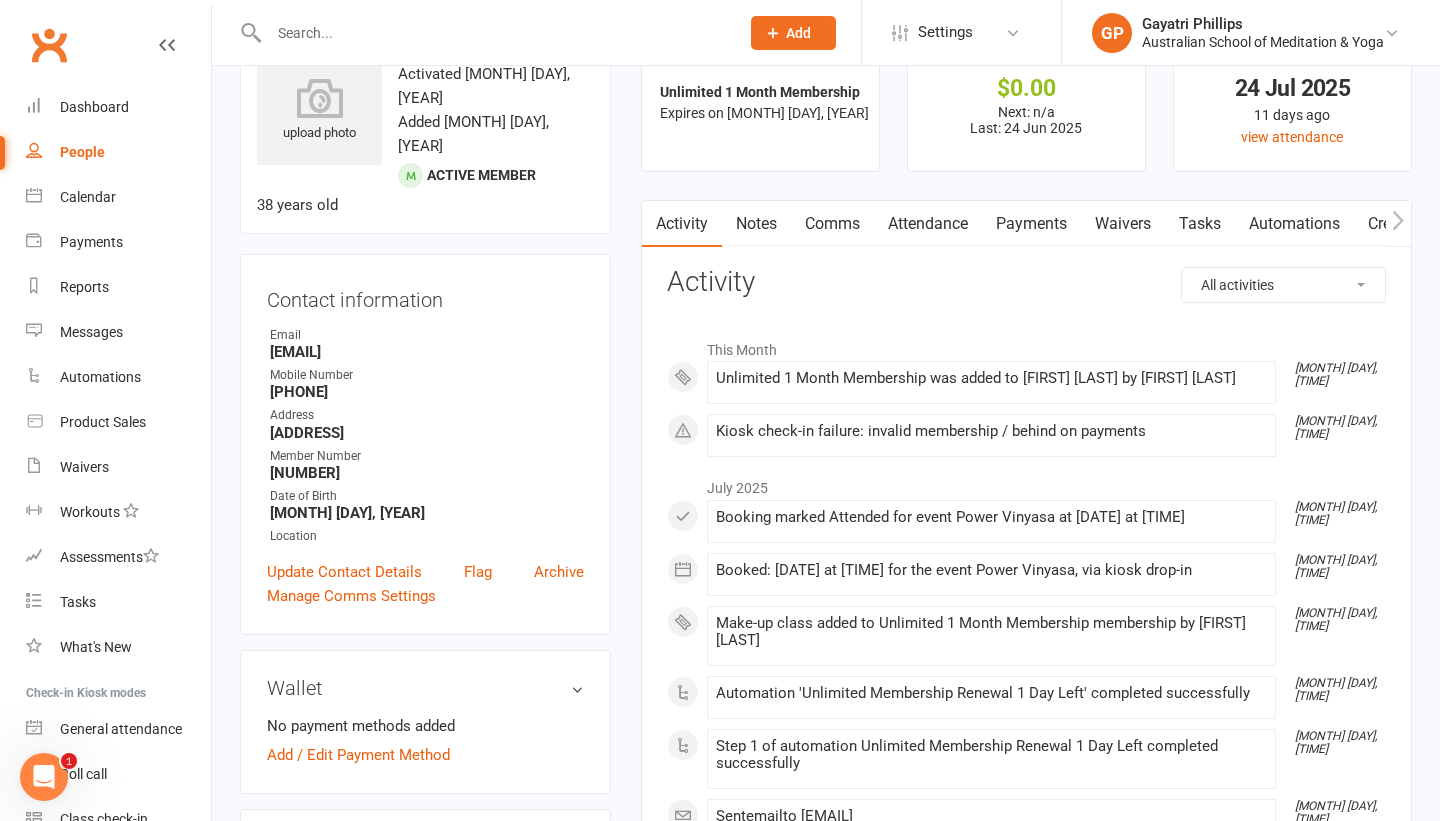 scroll, scrollTop: 0, scrollLeft: 0, axis: both 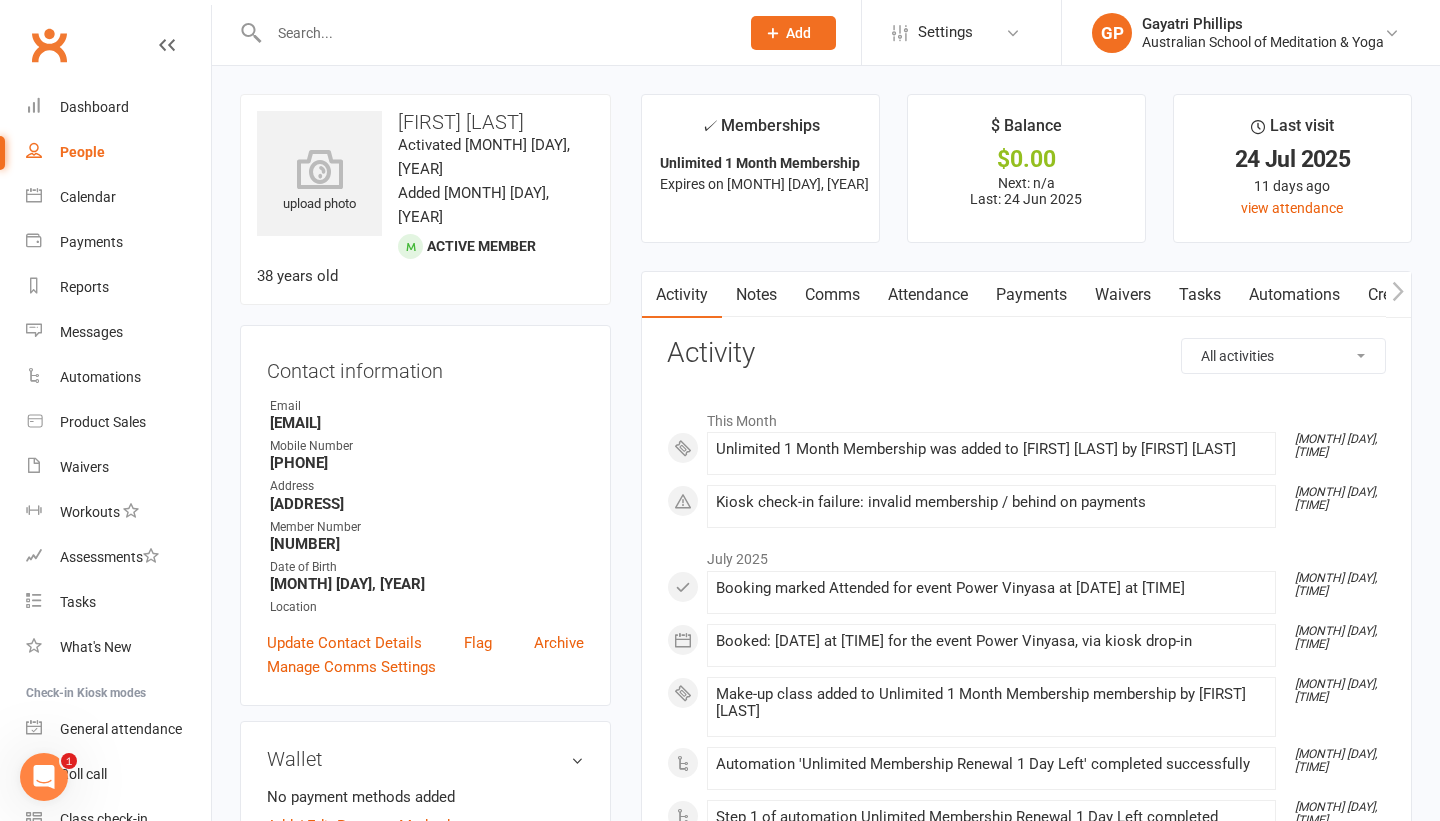click on "Payments" at bounding box center (1031, 295) 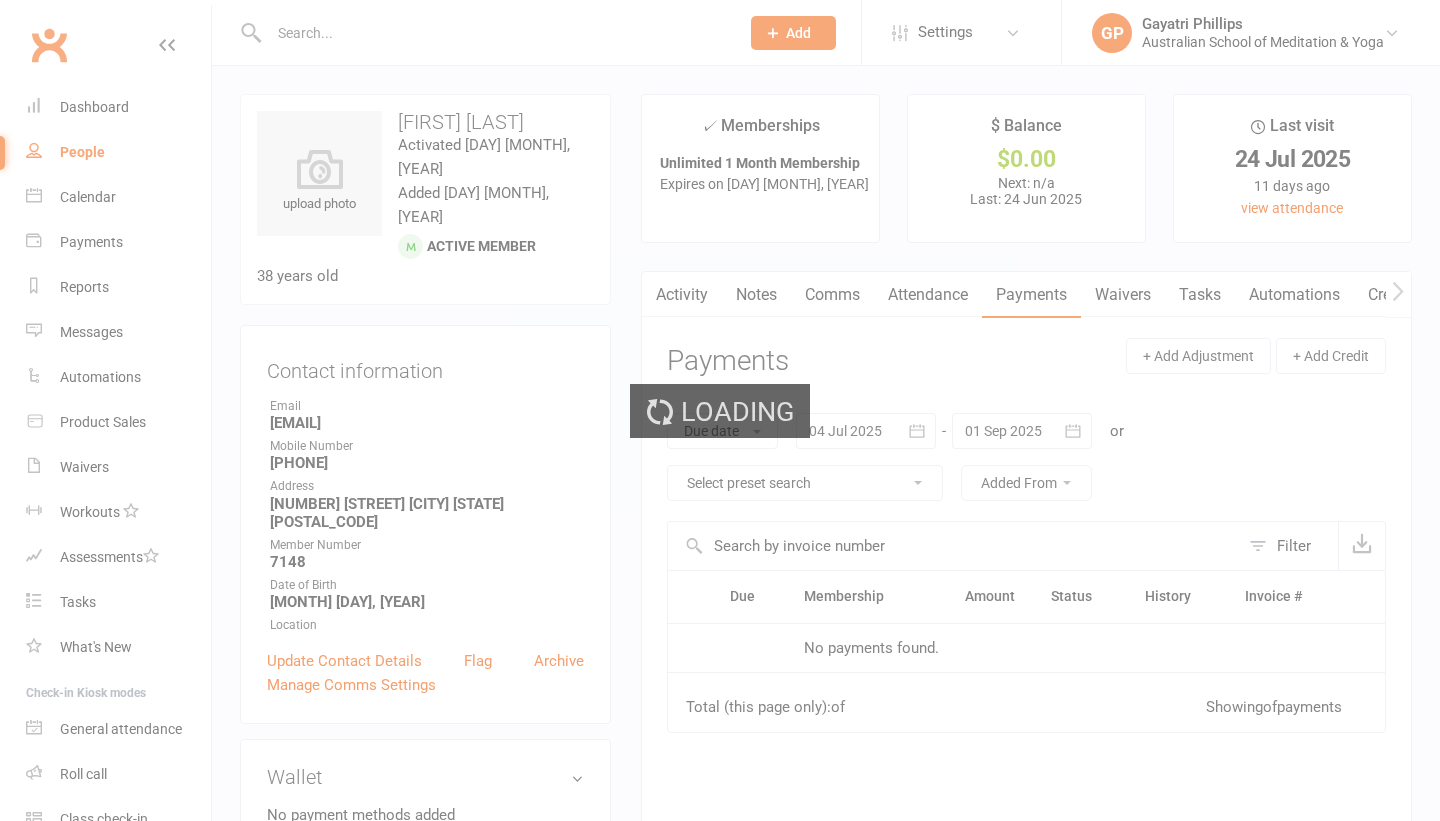 scroll, scrollTop: 0, scrollLeft: 0, axis: both 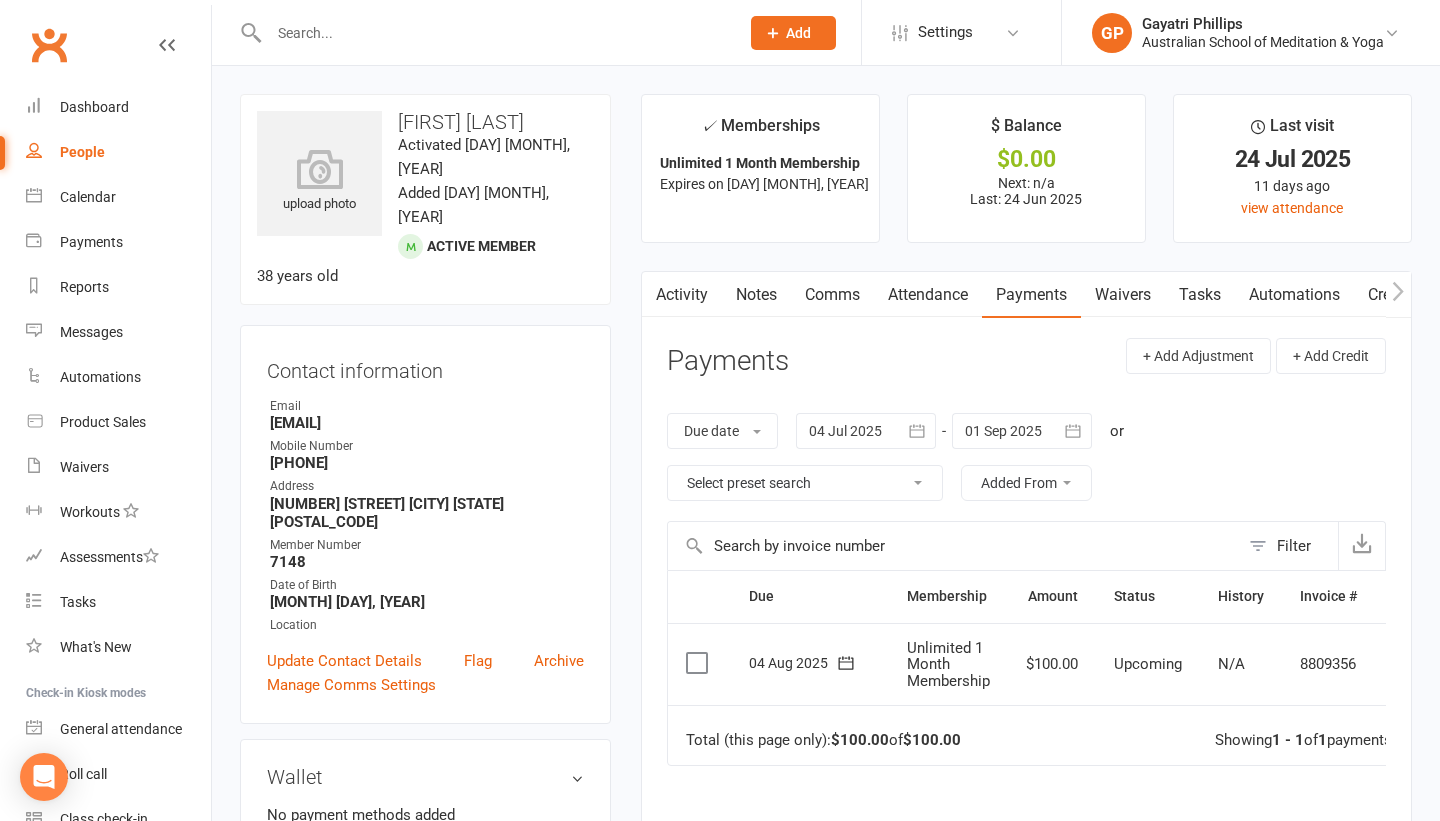 click at bounding box center [699, 663] 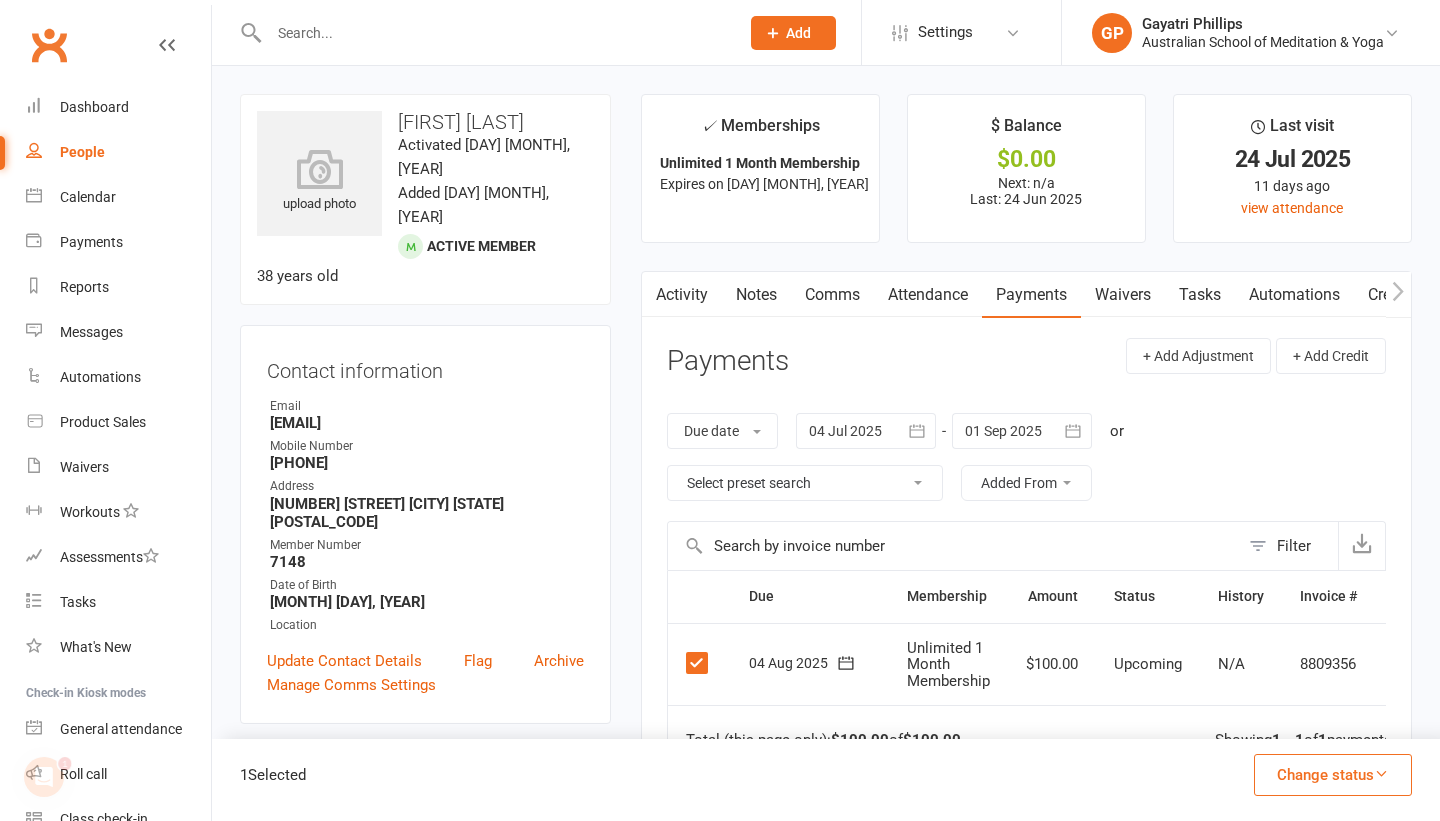 scroll, scrollTop: 0, scrollLeft: 0, axis: both 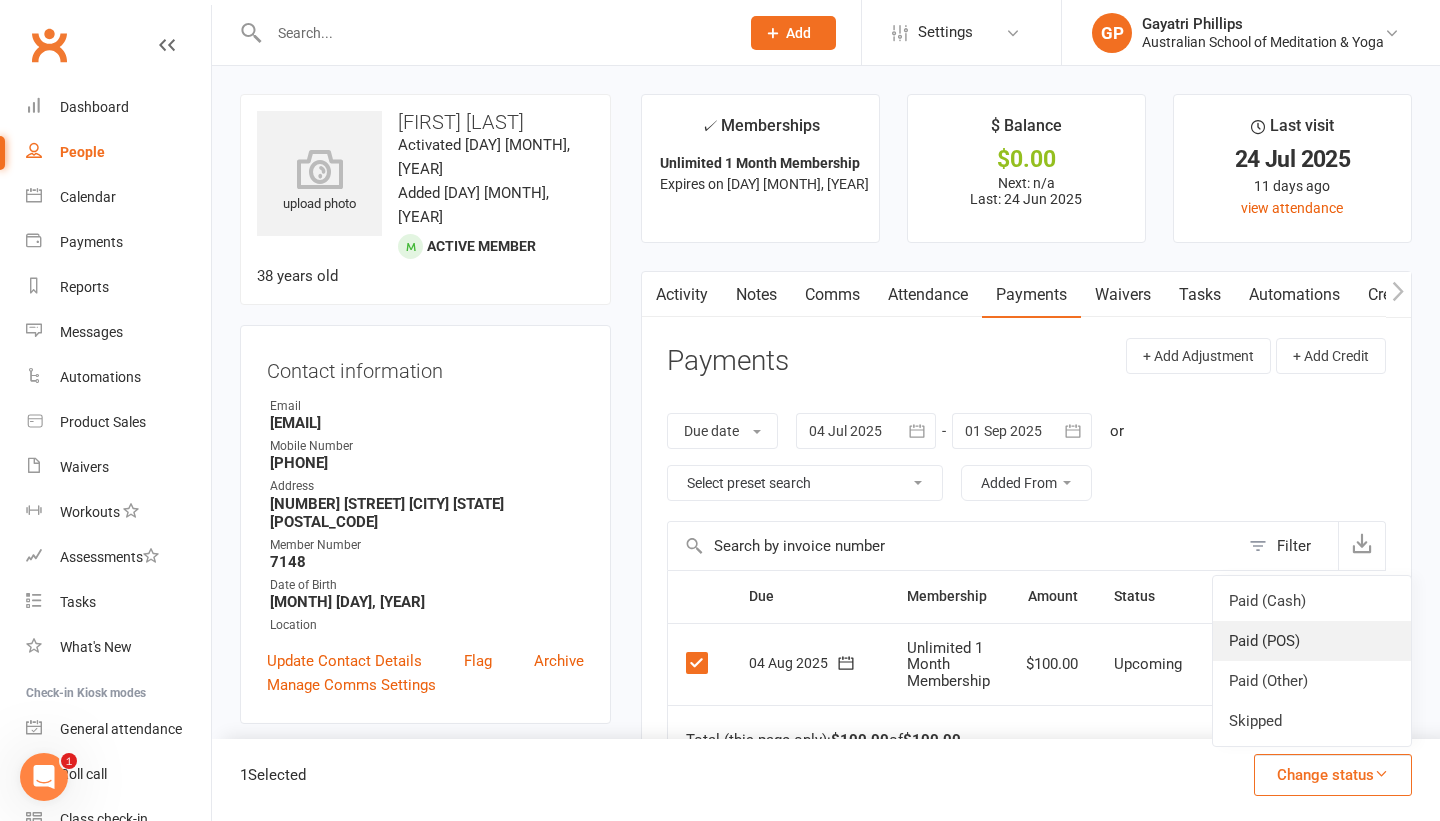 click on "Paid (POS)" at bounding box center [1312, 641] 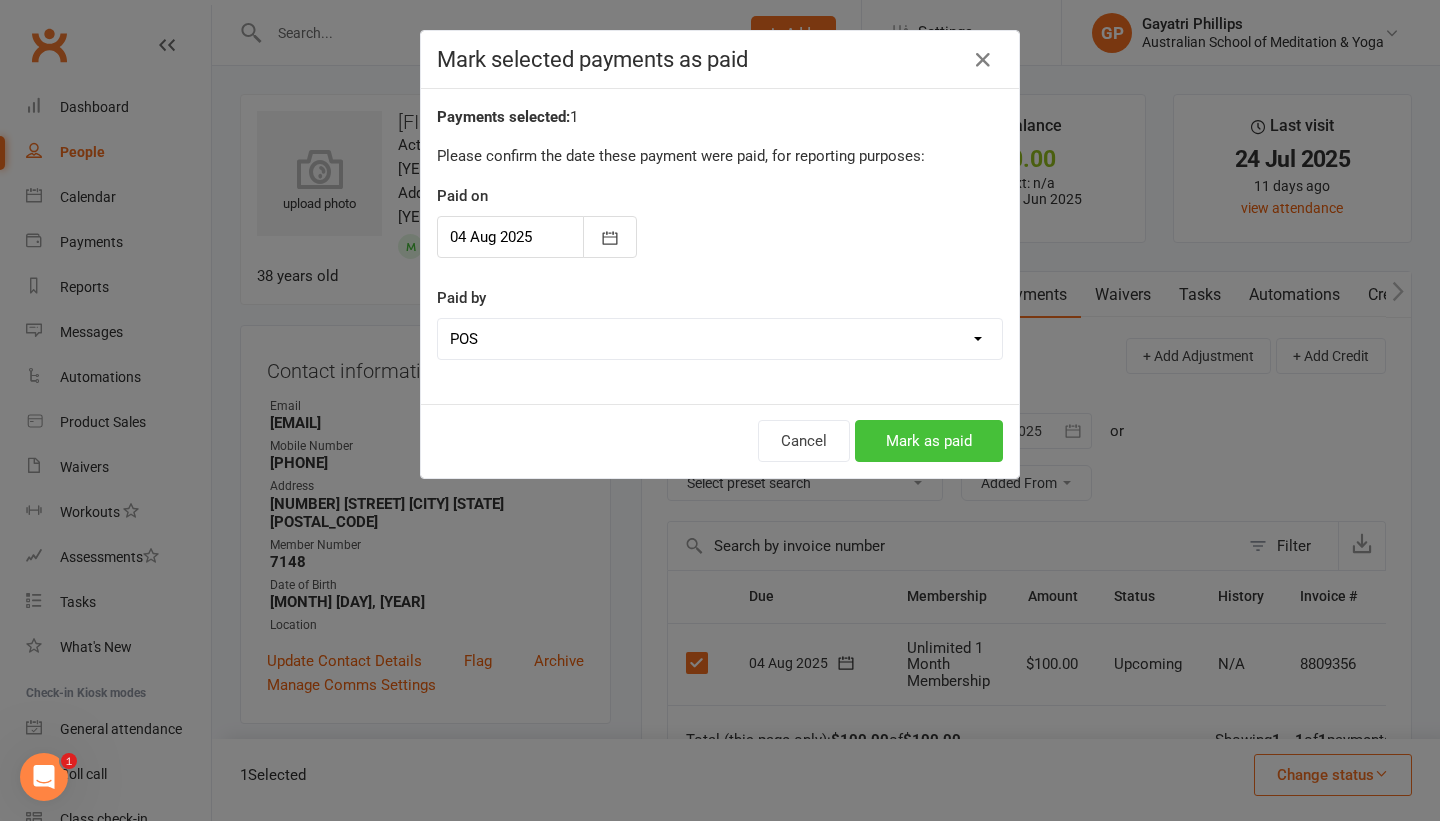 click on "Mark as paid" at bounding box center [929, 441] 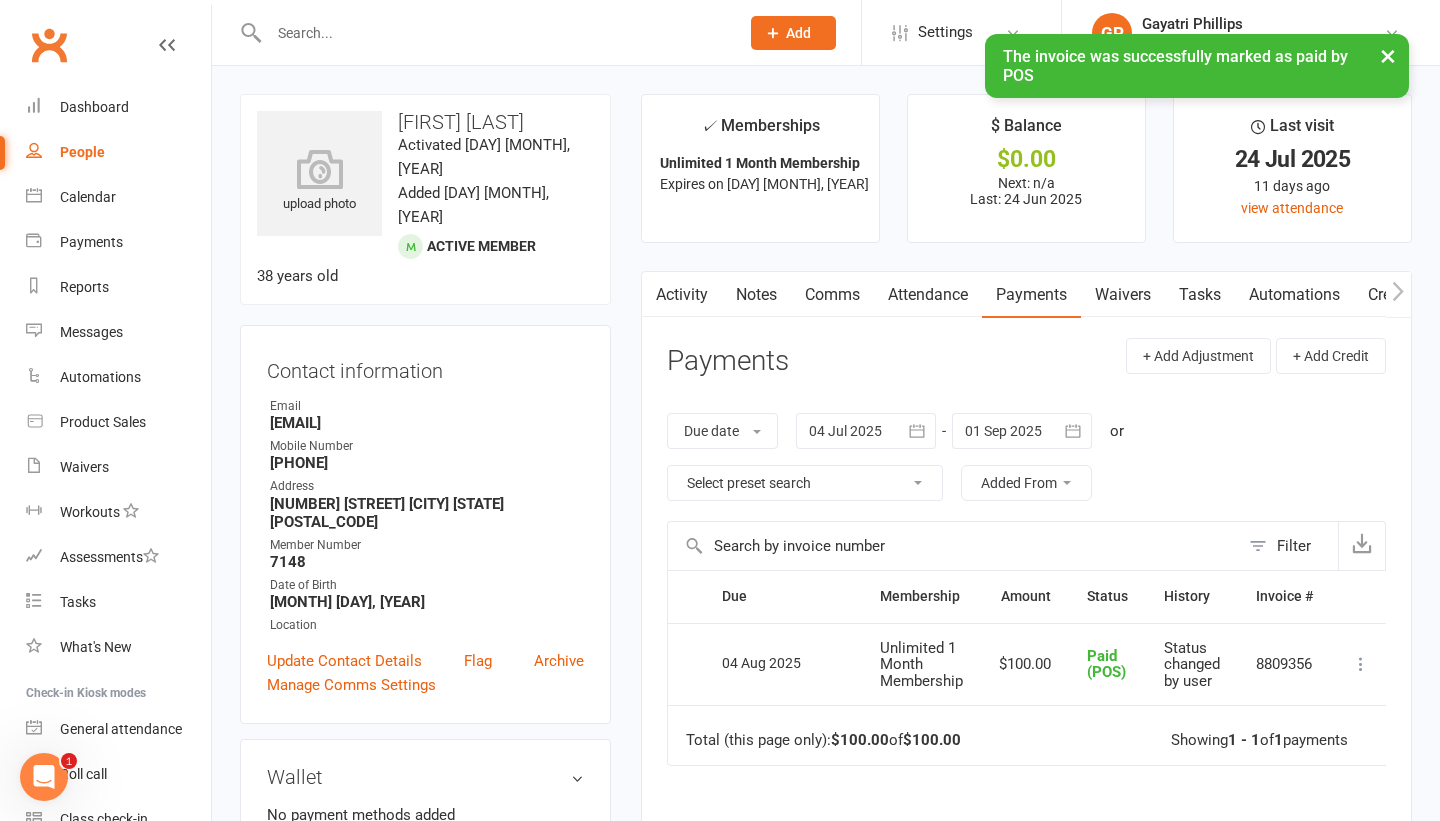 click on "Attendance" at bounding box center (928, 295) 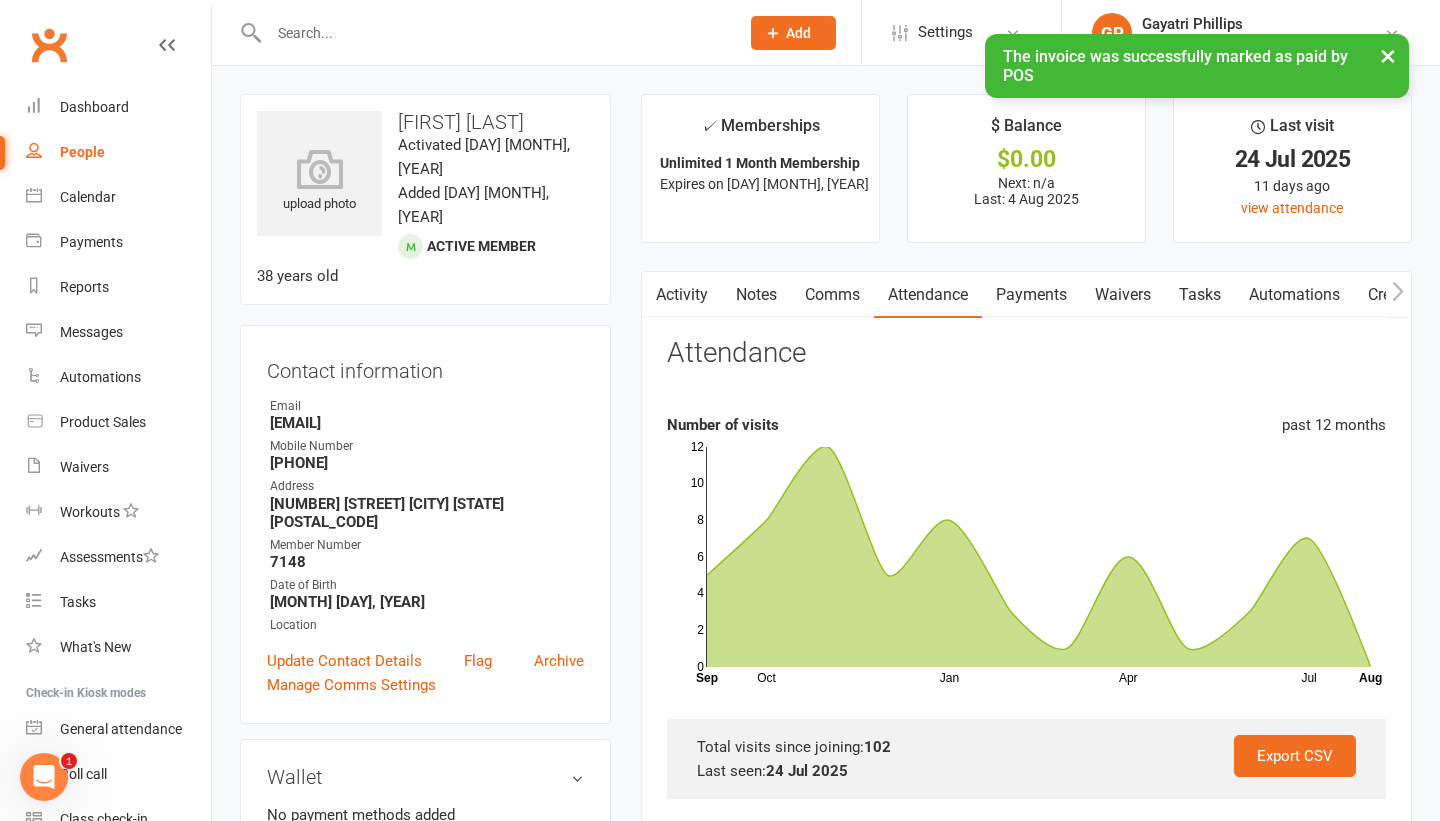 click on "Activity" at bounding box center [682, 295] 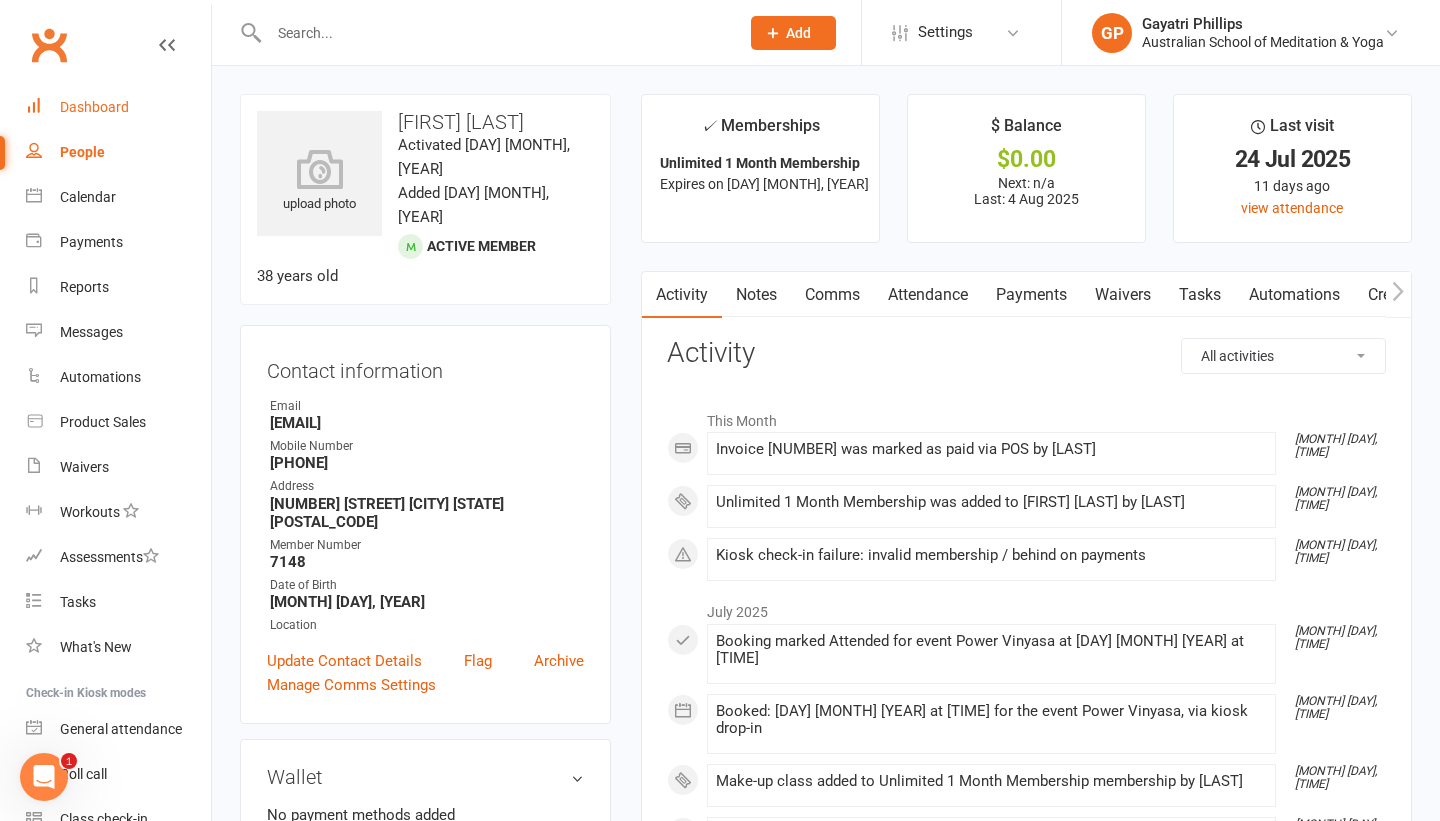 click on "Dashboard" at bounding box center (118, 107) 